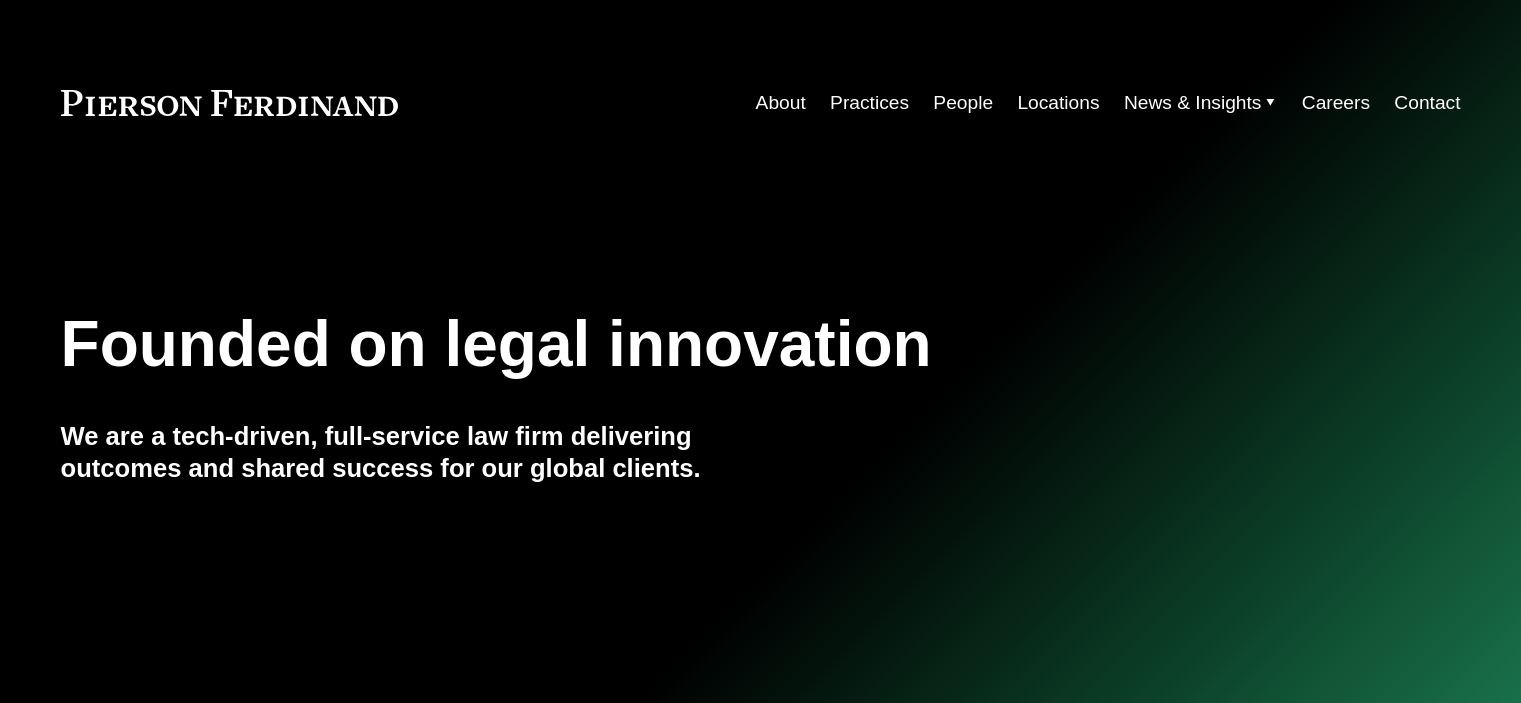 scroll, scrollTop: 0, scrollLeft: 0, axis: both 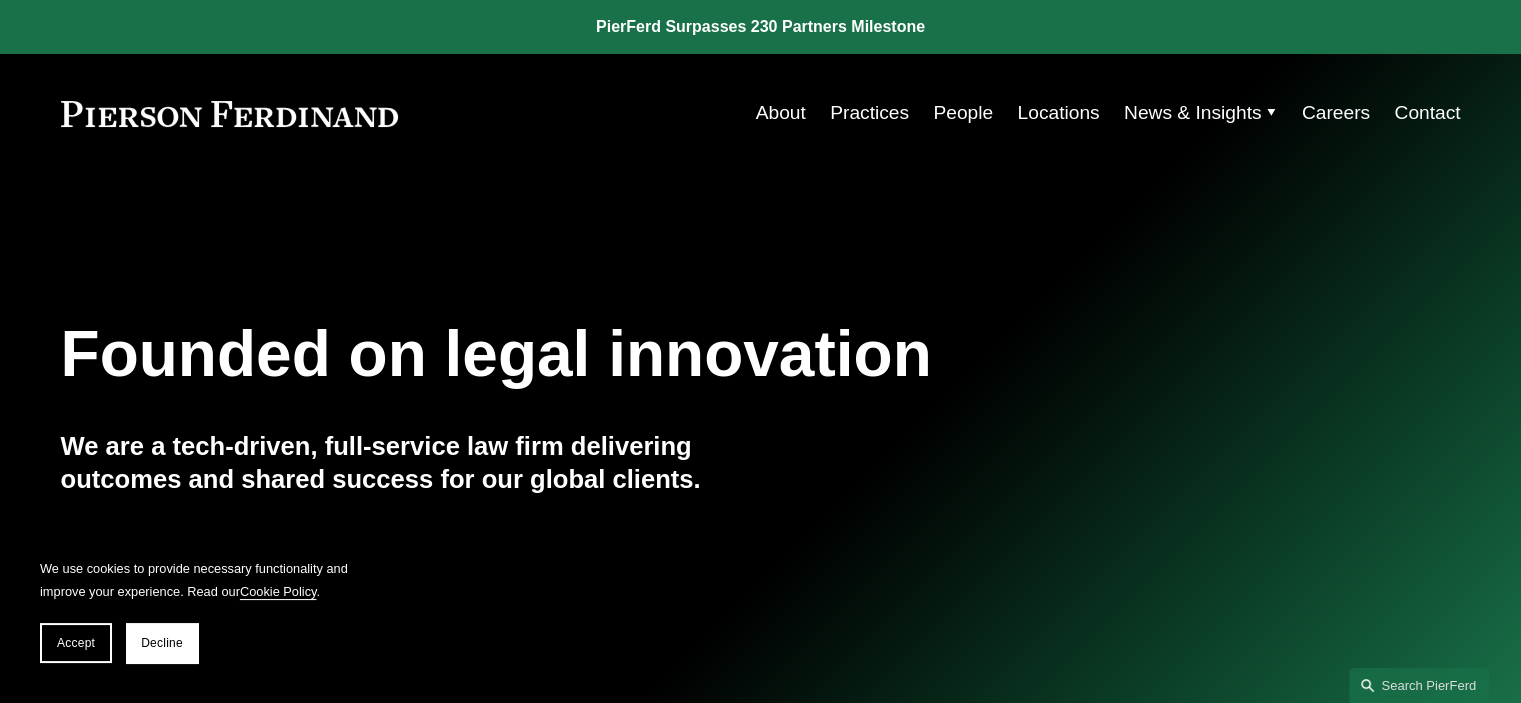 click on "People" at bounding box center [963, 113] 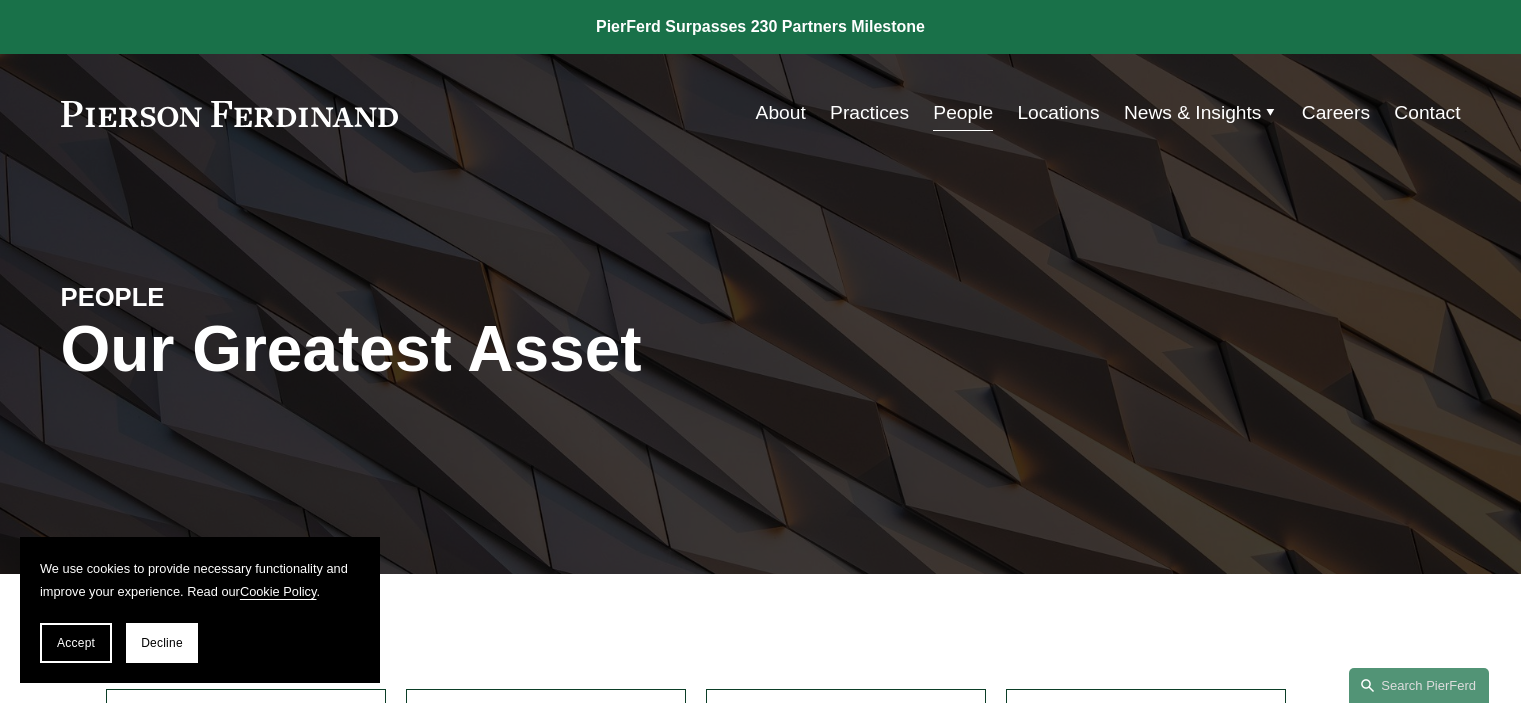 scroll, scrollTop: 0, scrollLeft: 0, axis: both 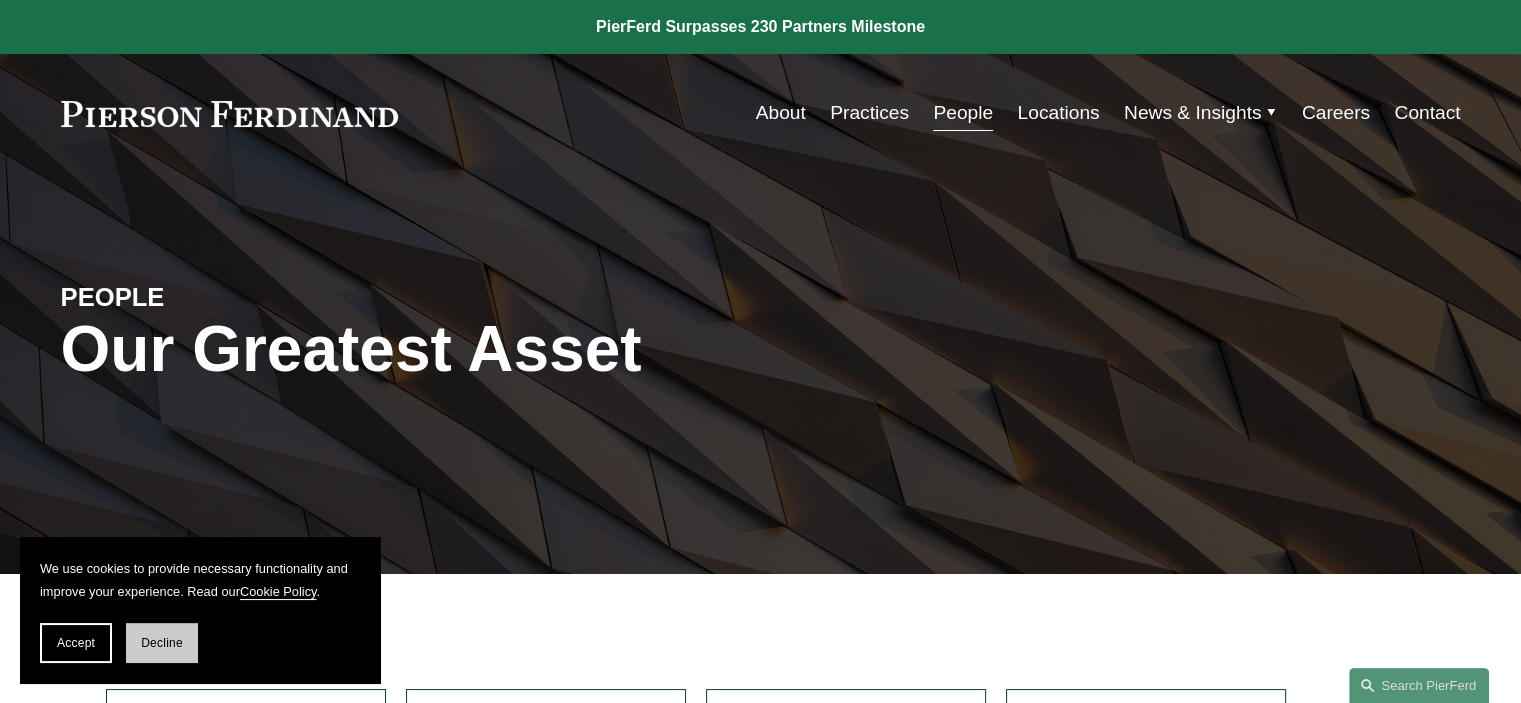 click on "Decline" at bounding box center (162, 643) 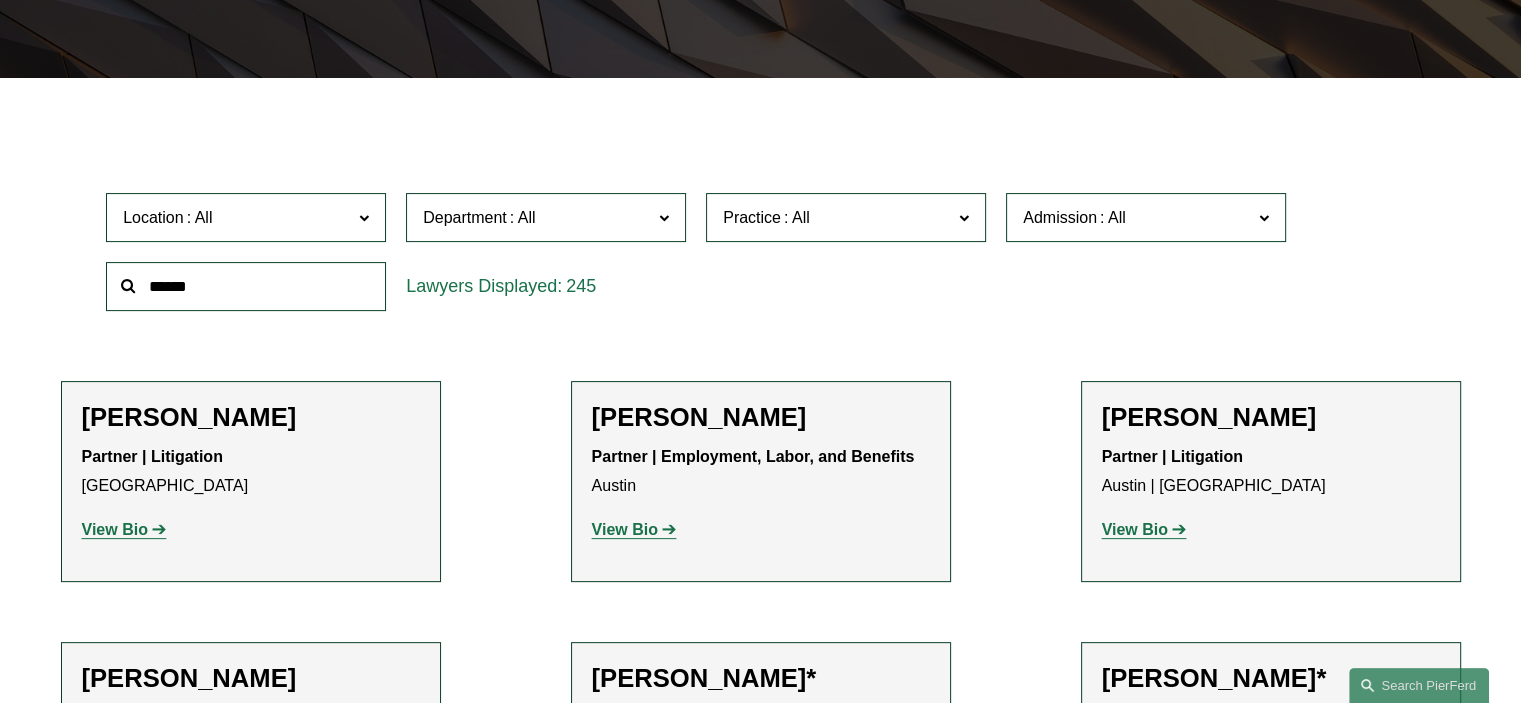 scroll, scrollTop: 524, scrollLeft: 0, axis: vertical 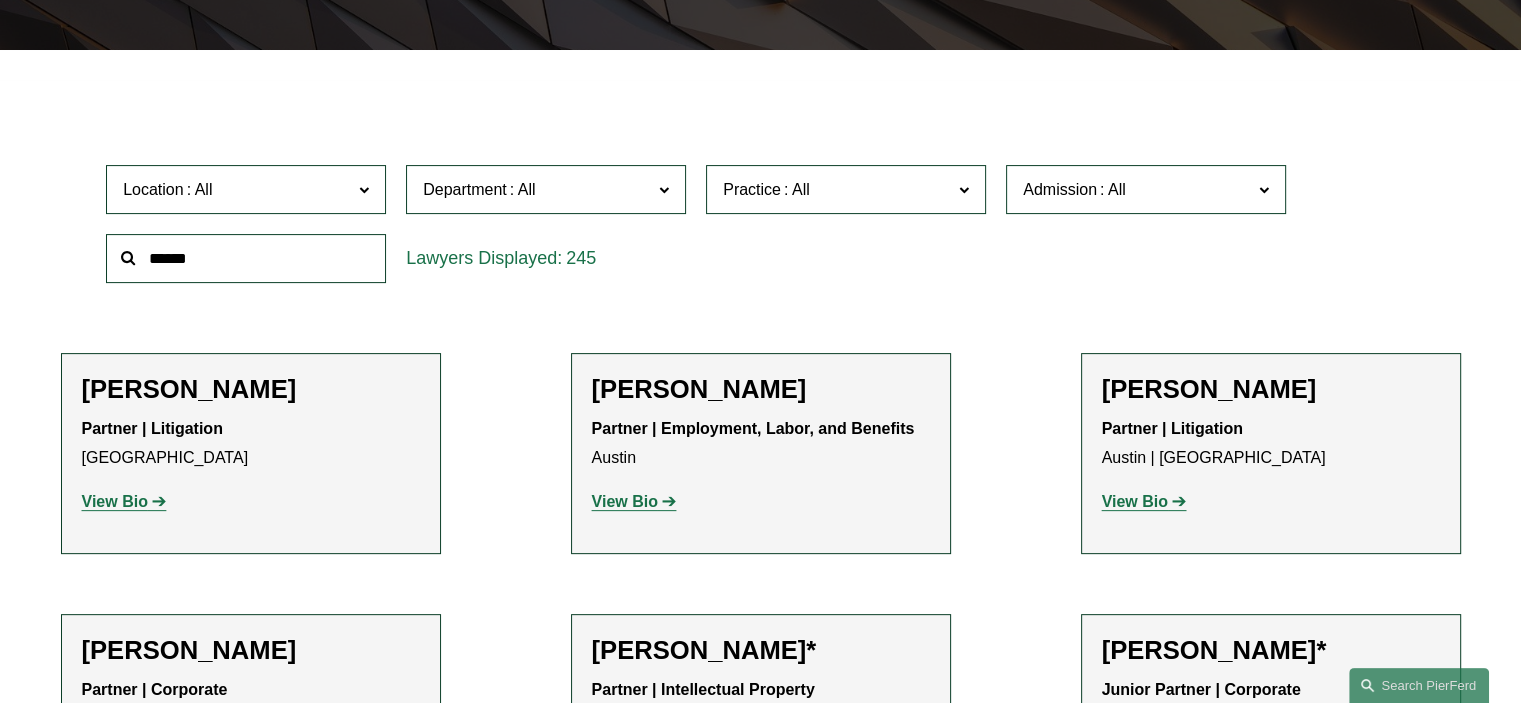 click 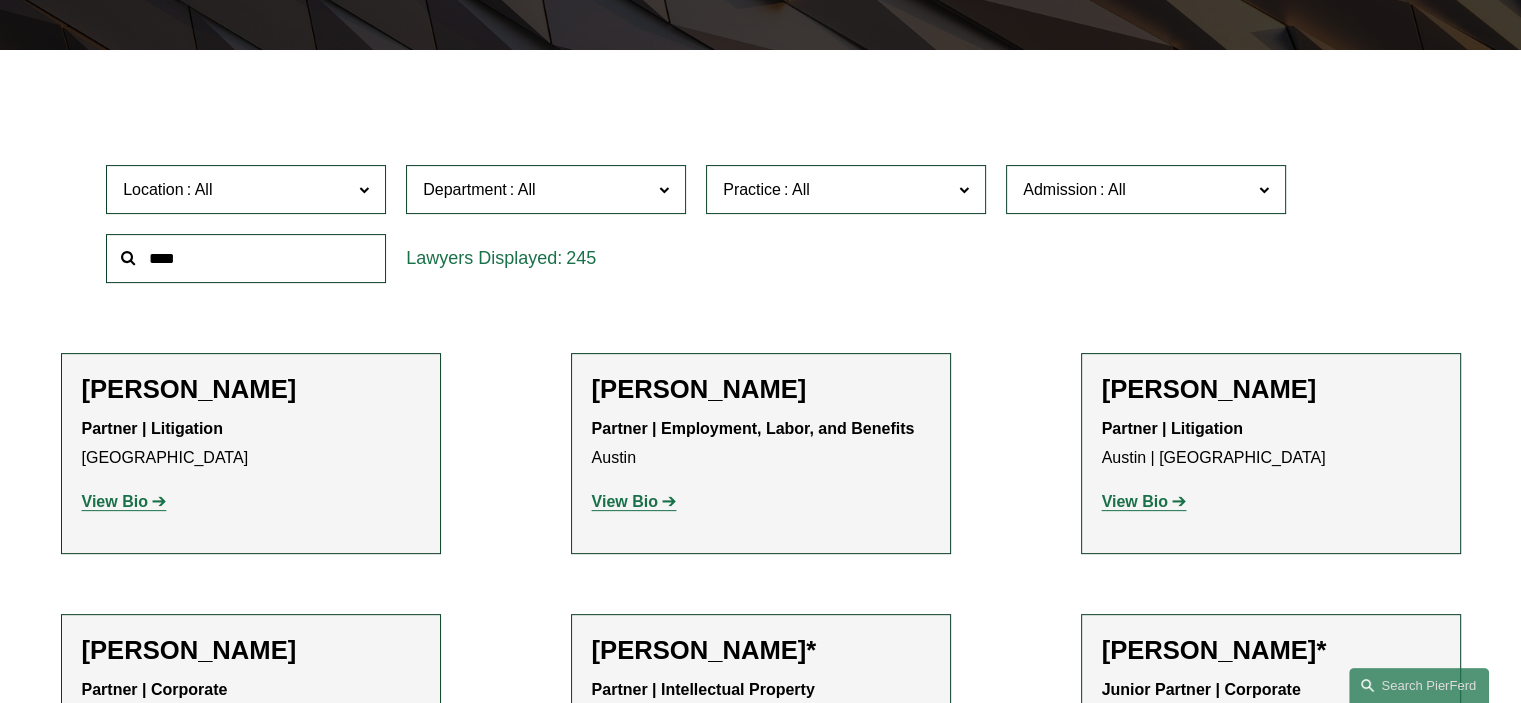type on "****" 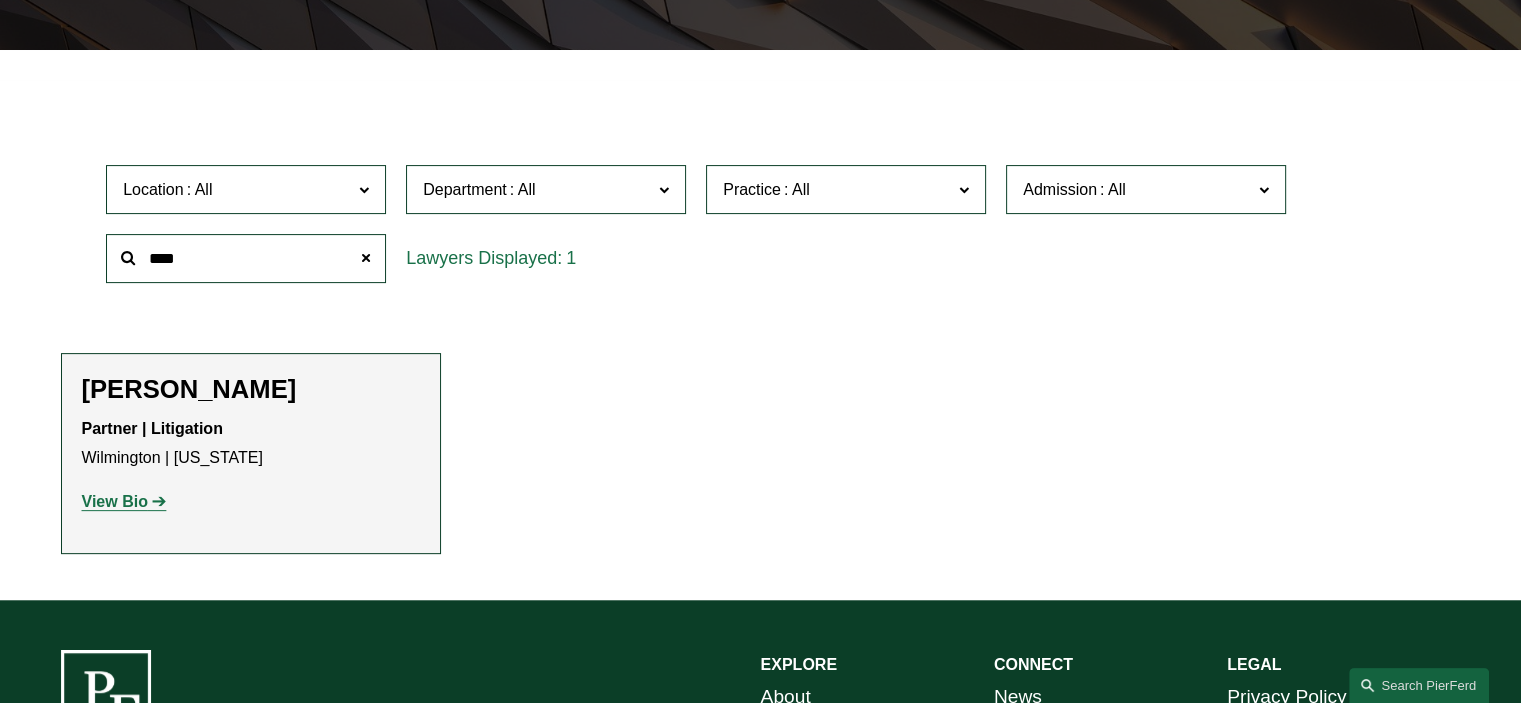 click on "View Bio" 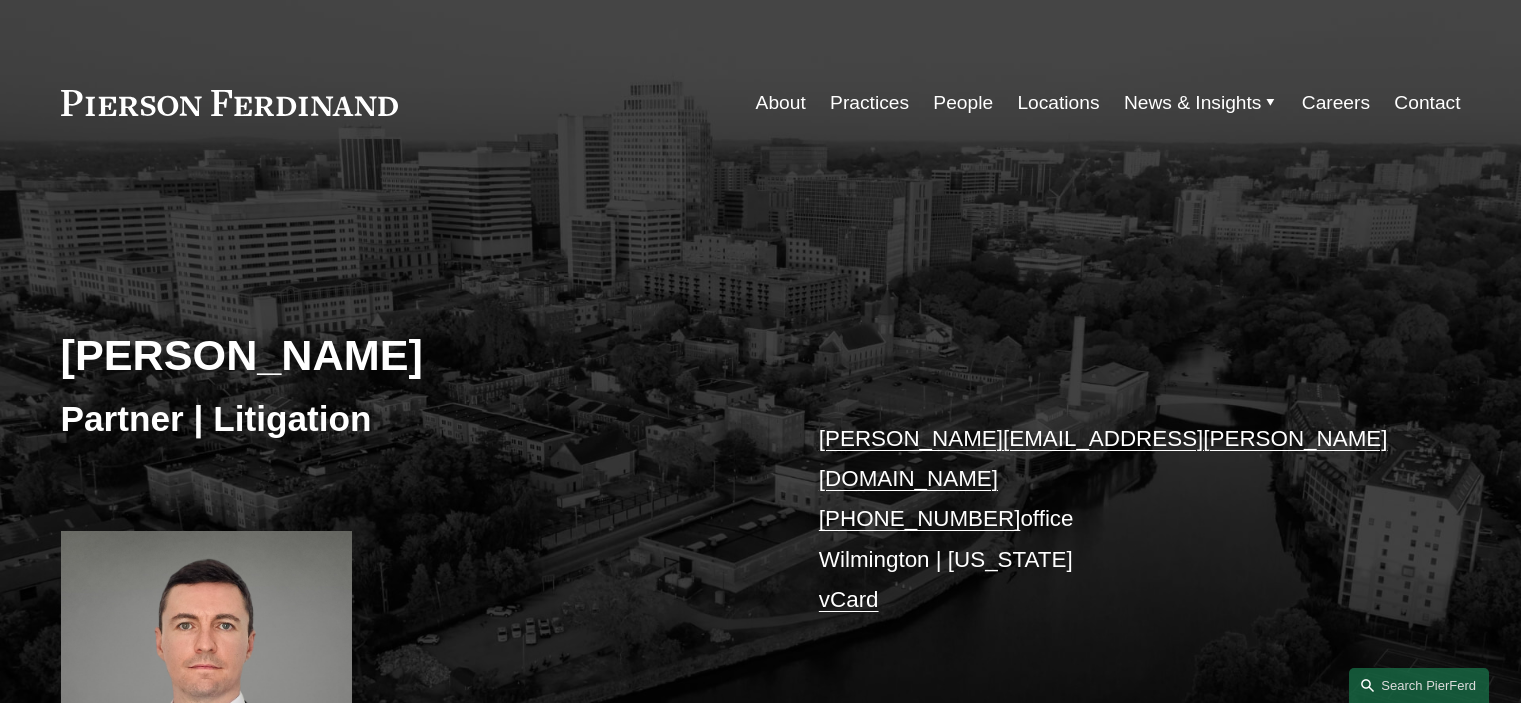 scroll, scrollTop: 0, scrollLeft: 0, axis: both 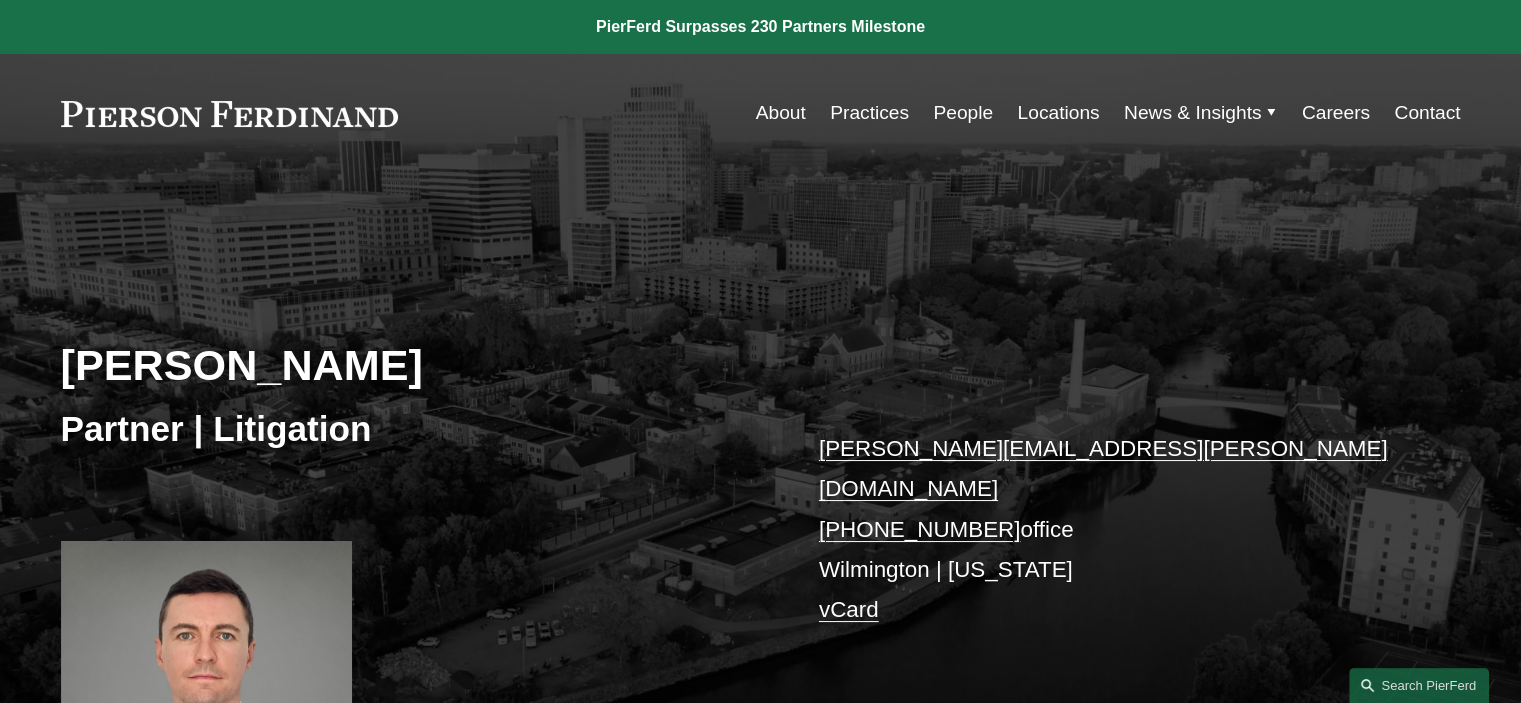 click on "People" at bounding box center [963, 113] 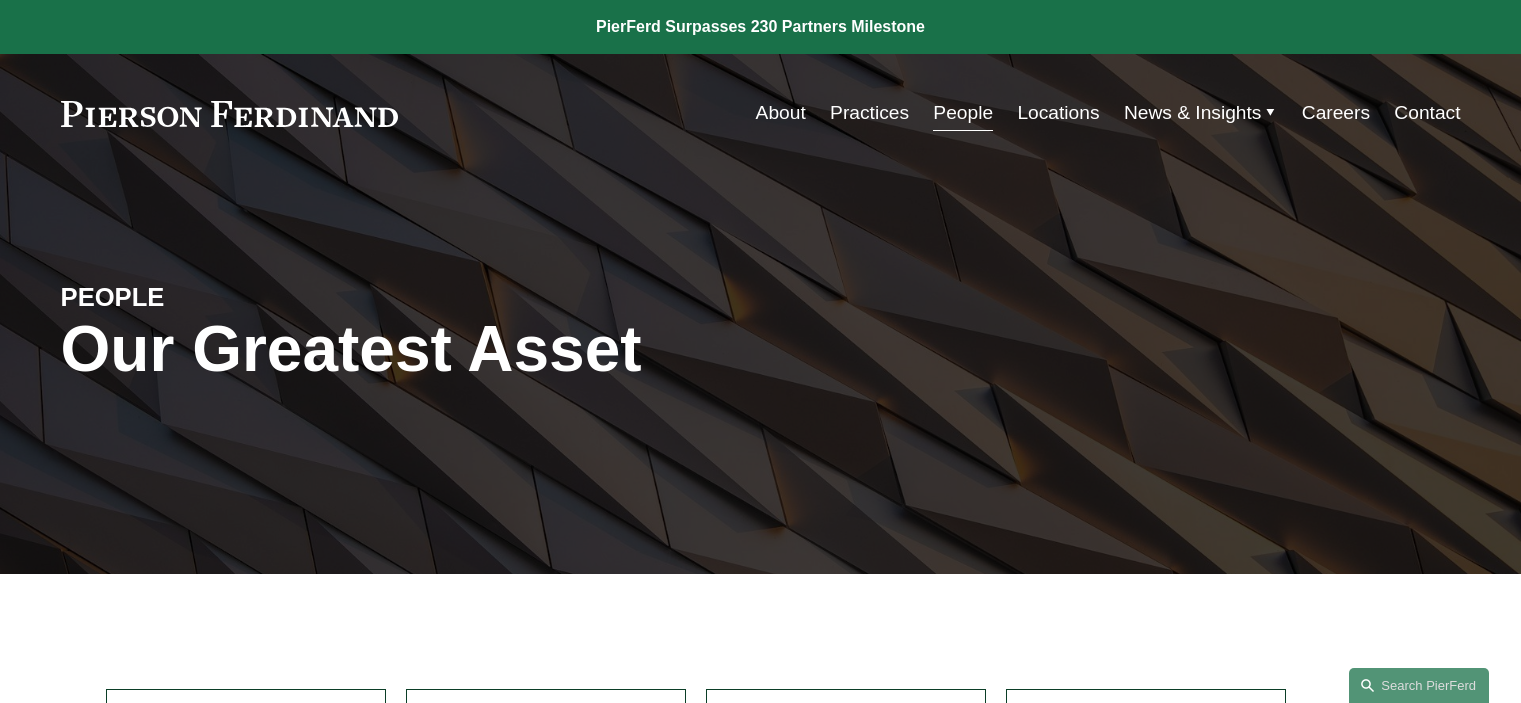 scroll, scrollTop: 0, scrollLeft: 0, axis: both 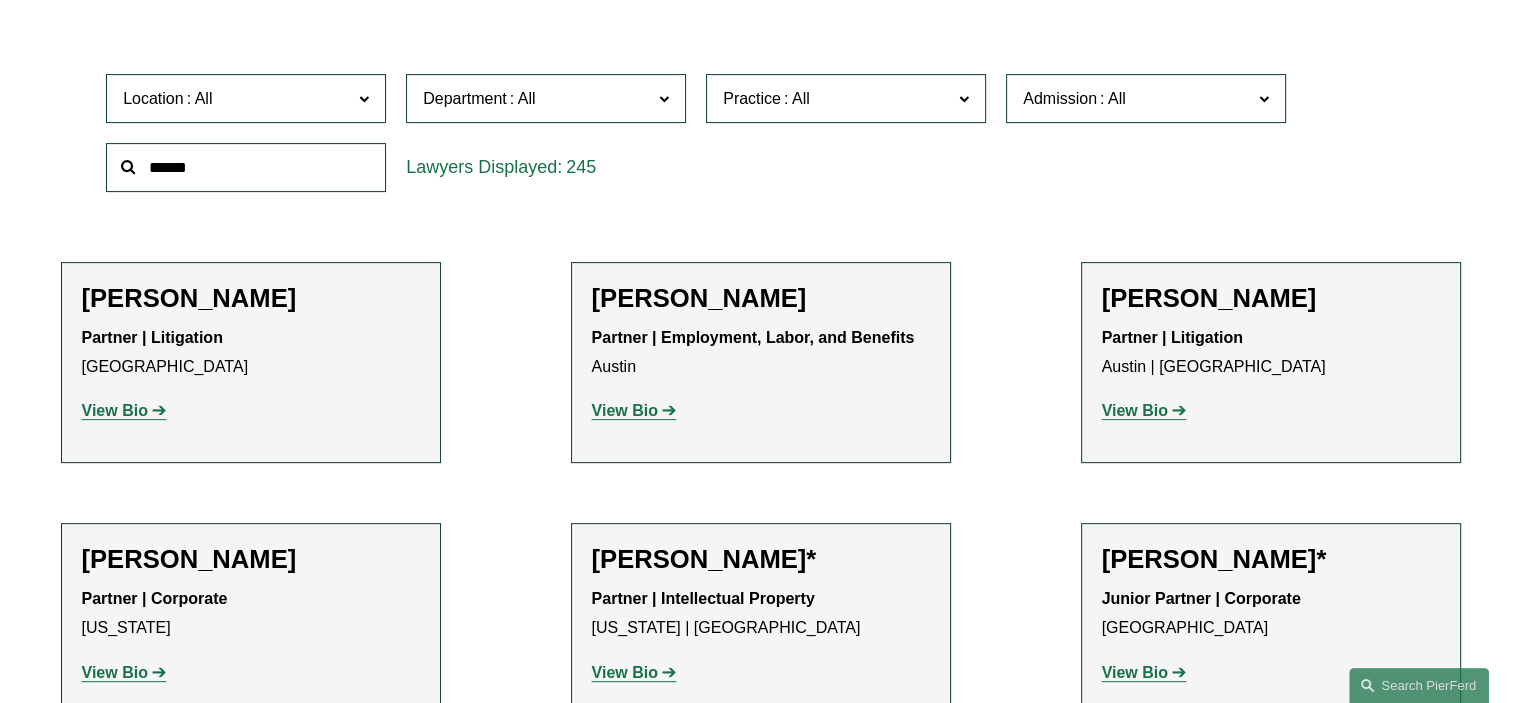 click 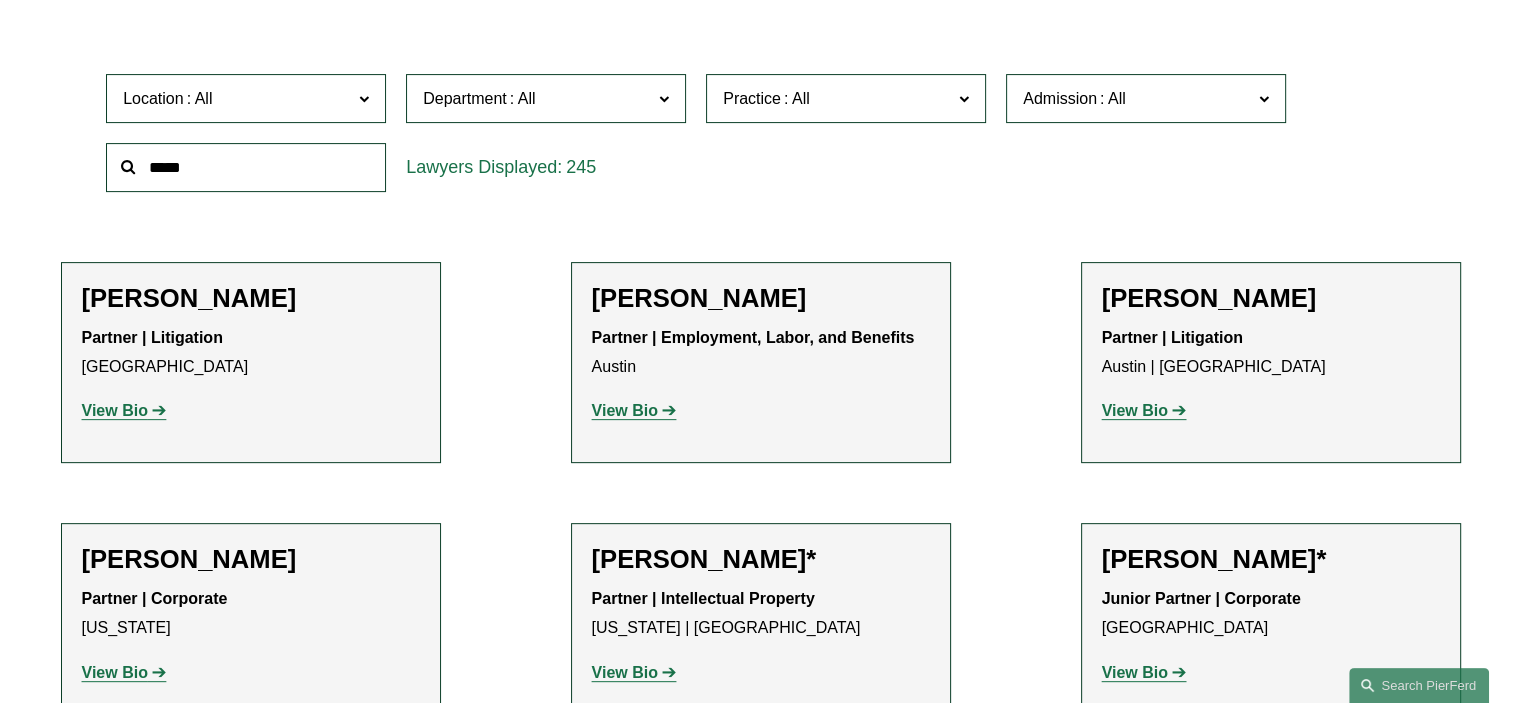 type on "*****" 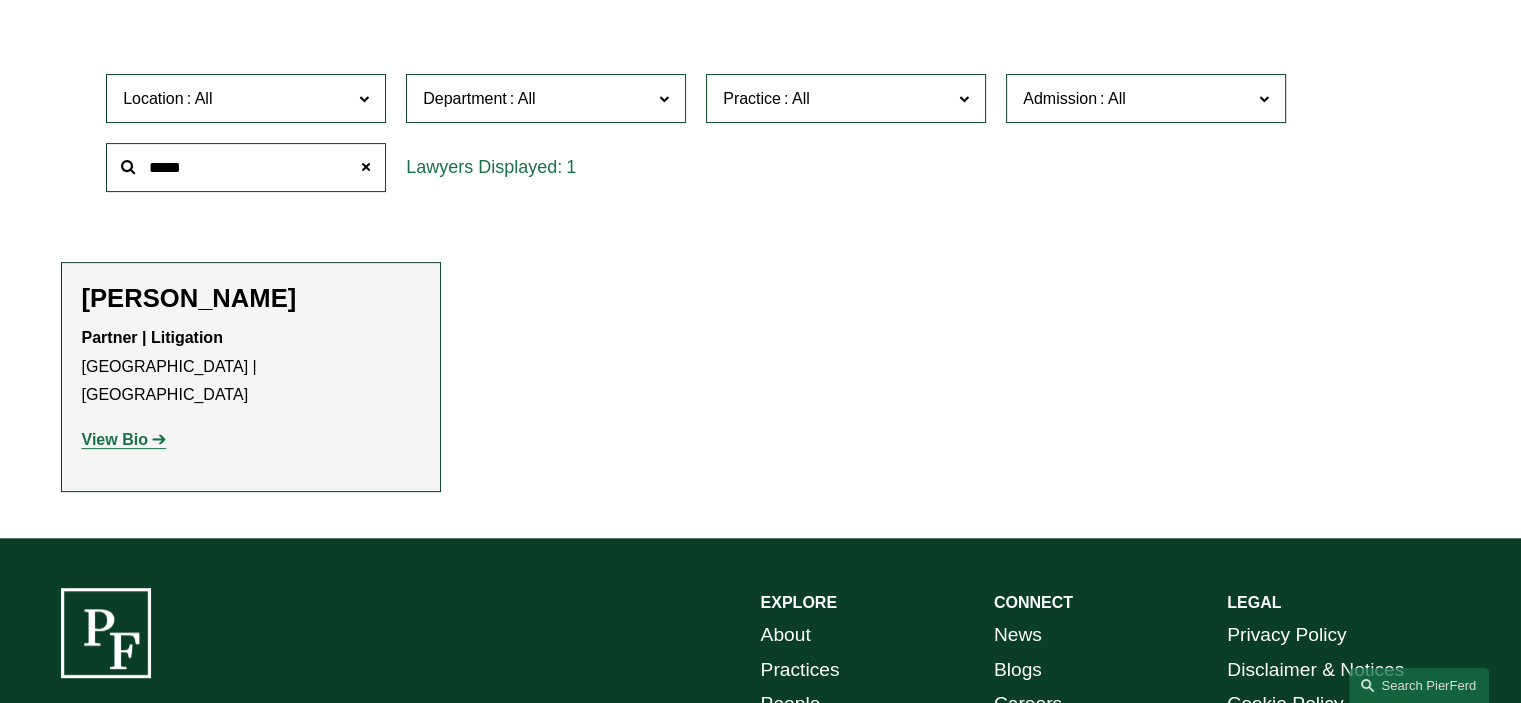 click on "View Bio" 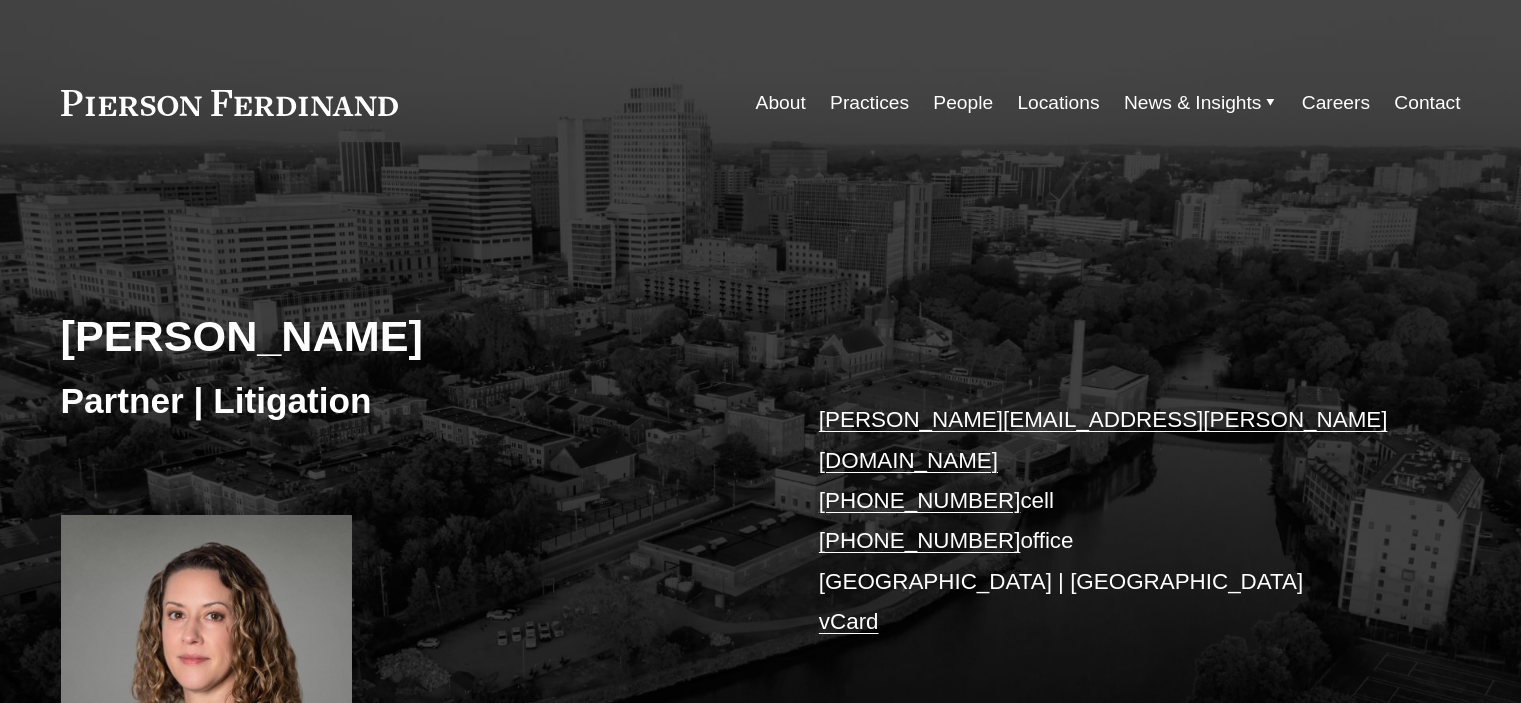 scroll, scrollTop: 0, scrollLeft: 0, axis: both 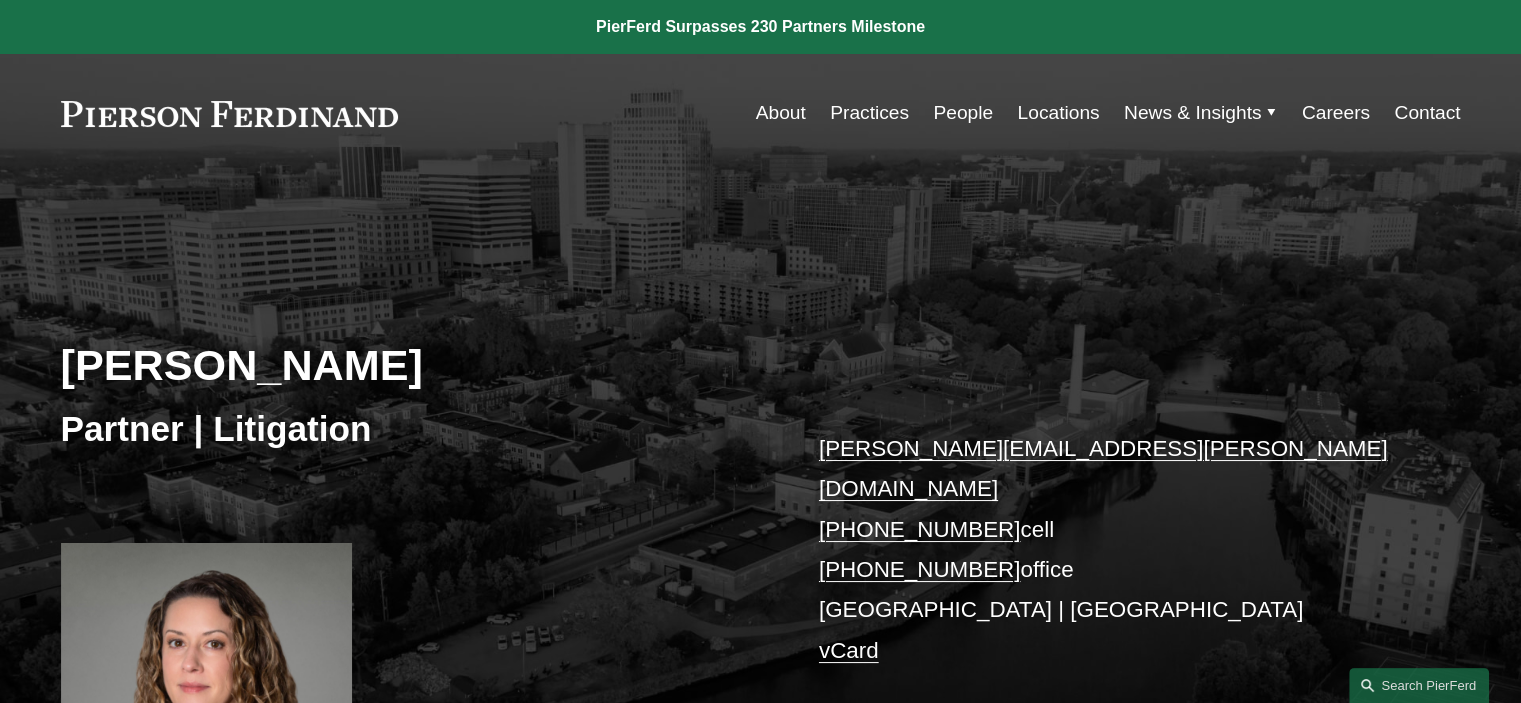 click on "Locations" at bounding box center [1058, 113] 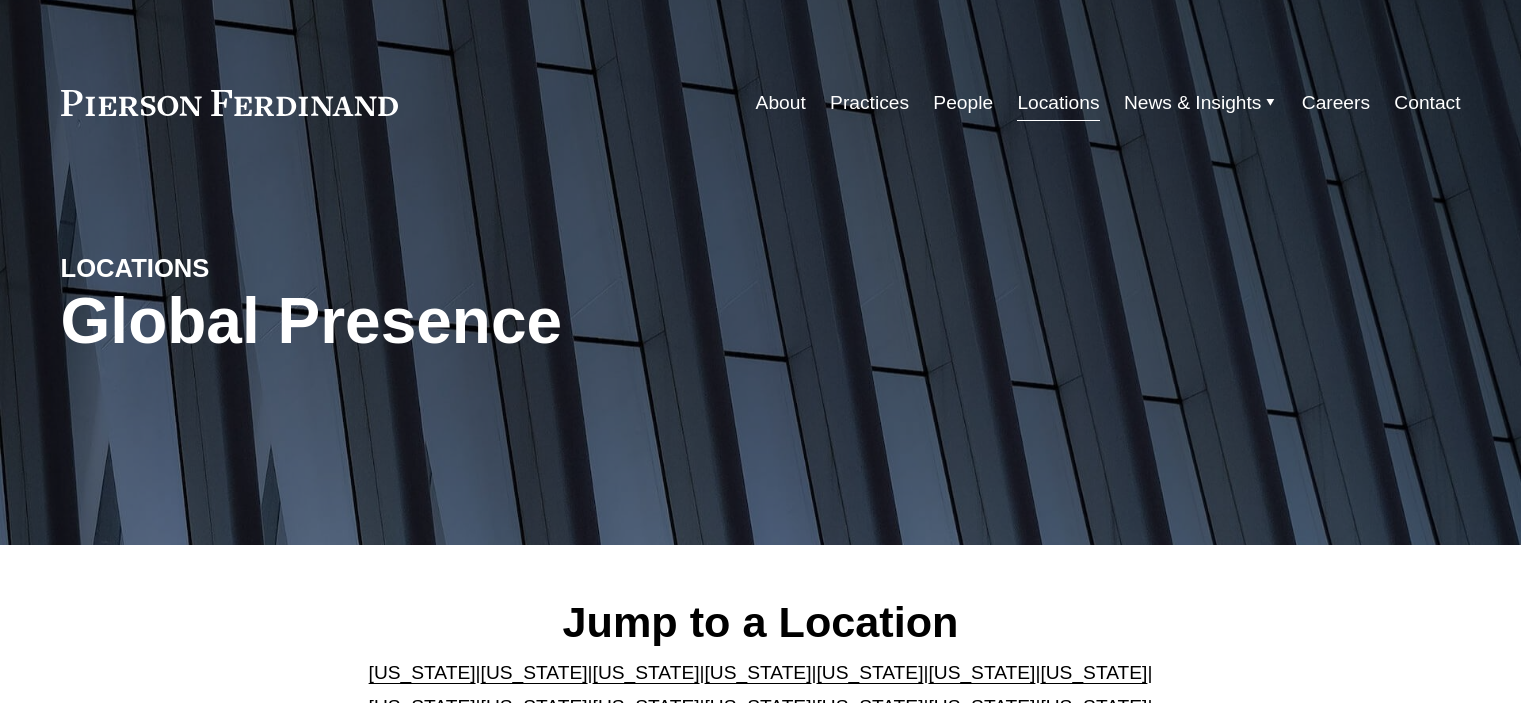 scroll, scrollTop: 0, scrollLeft: 0, axis: both 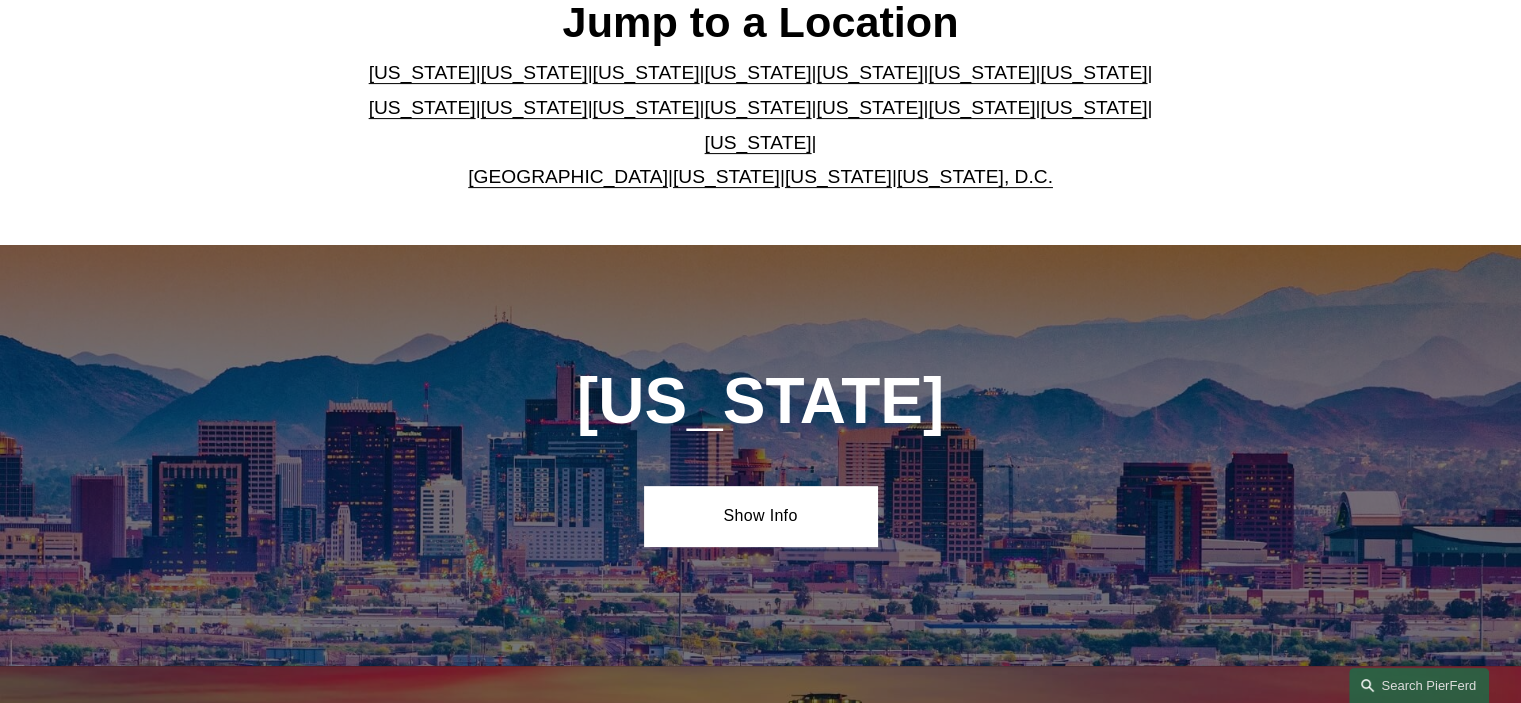 click on "[US_STATE]" at bounding box center (758, 72) 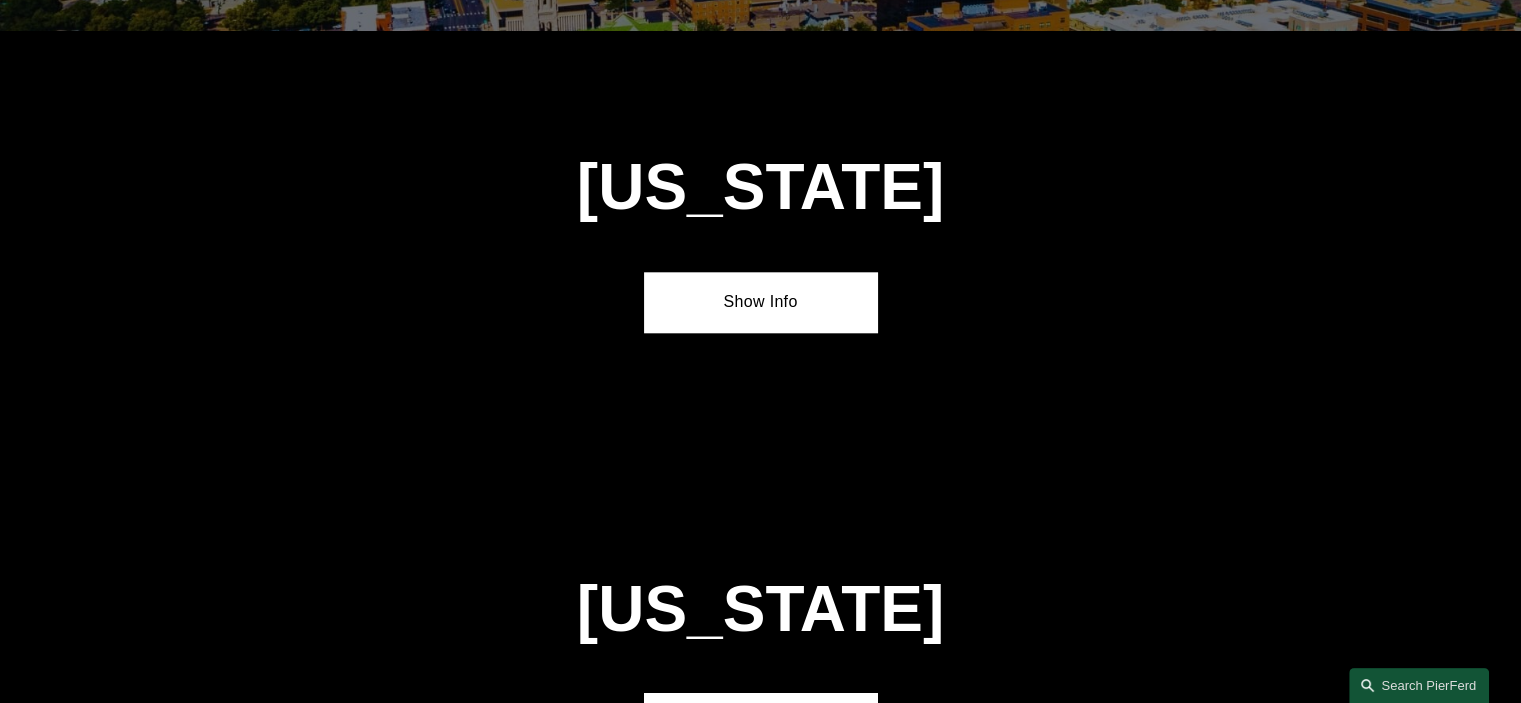 scroll, scrollTop: 2121, scrollLeft: 0, axis: vertical 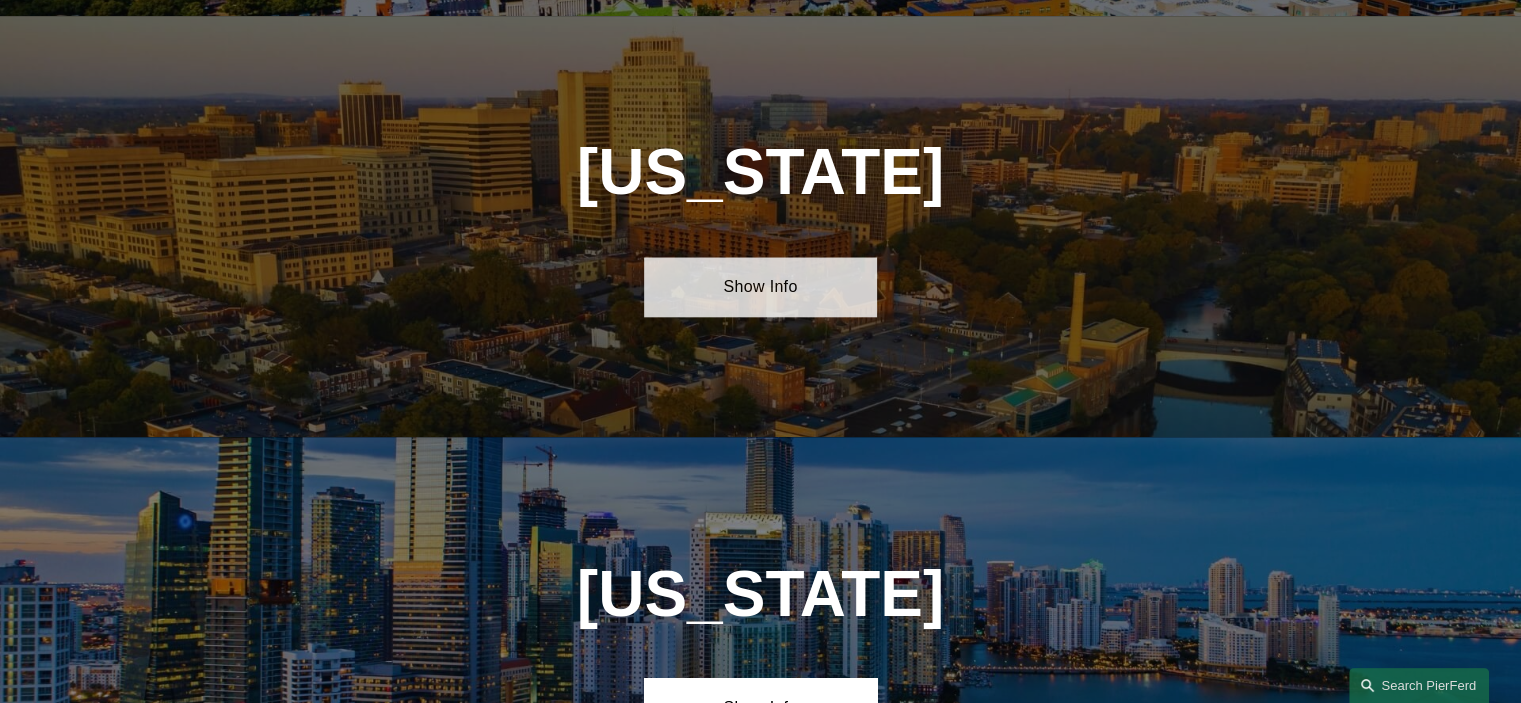 click on "Show Info" at bounding box center [760, 287] 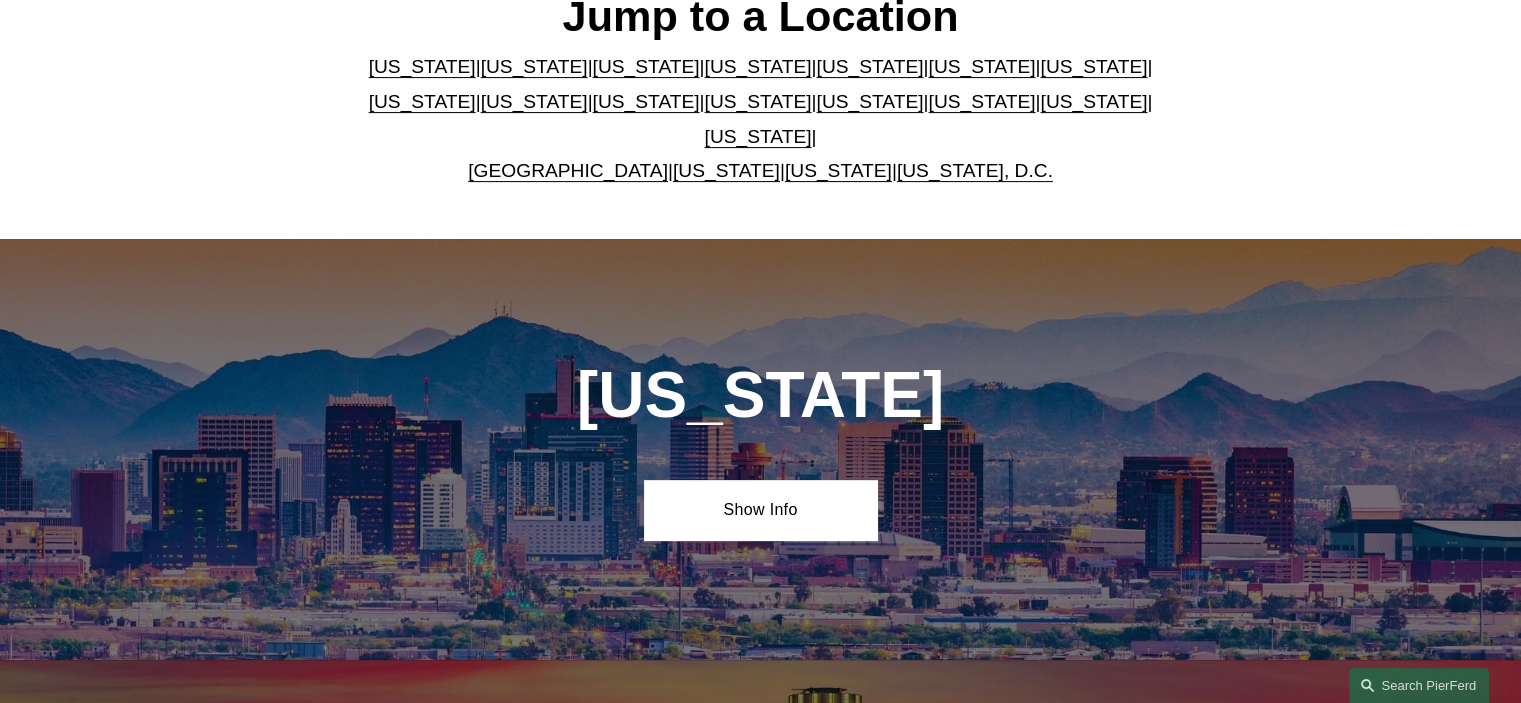 scroll, scrollTop: 628, scrollLeft: 0, axis: vertical 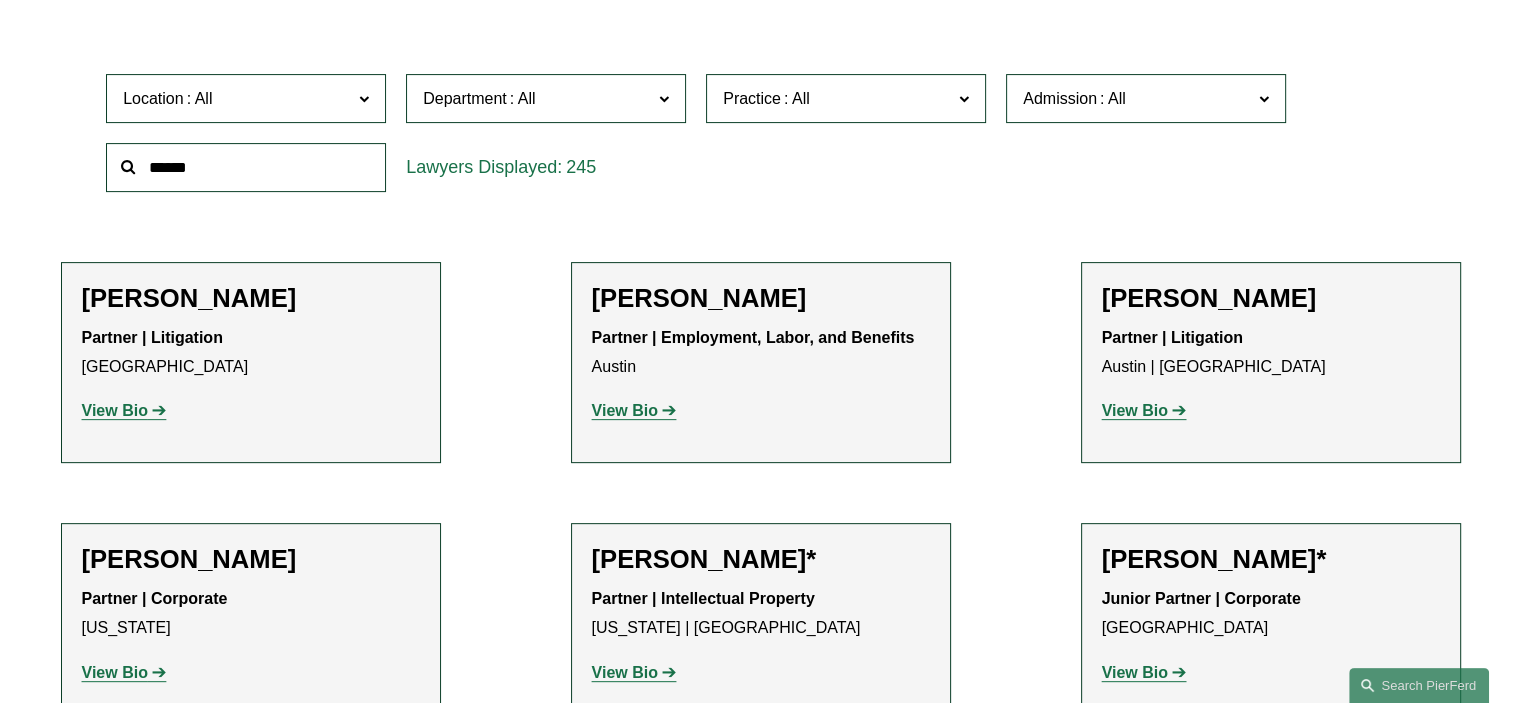 click 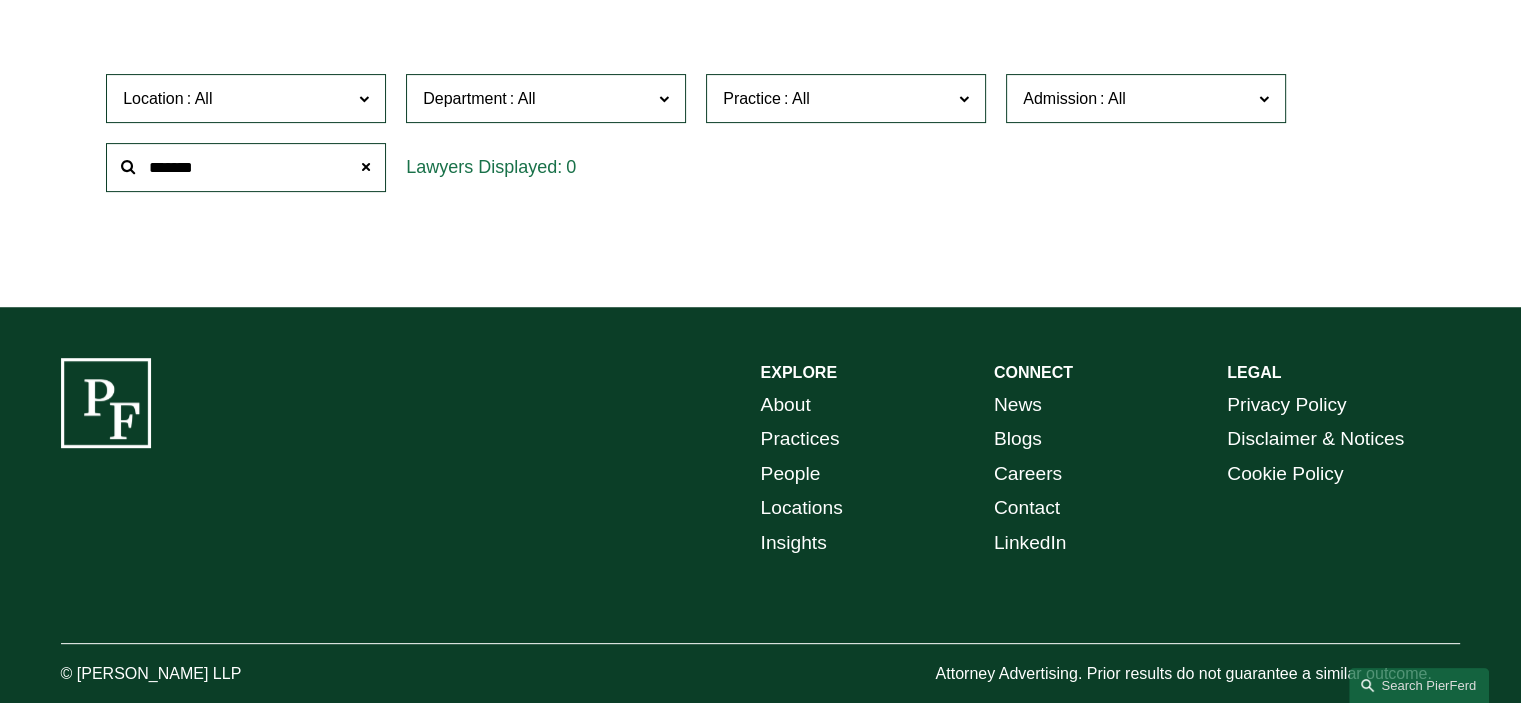 drag, startPoint x: 288, startPoint y: 169, endPoint x: 78, endPoint y: 175, distance: 210.0857 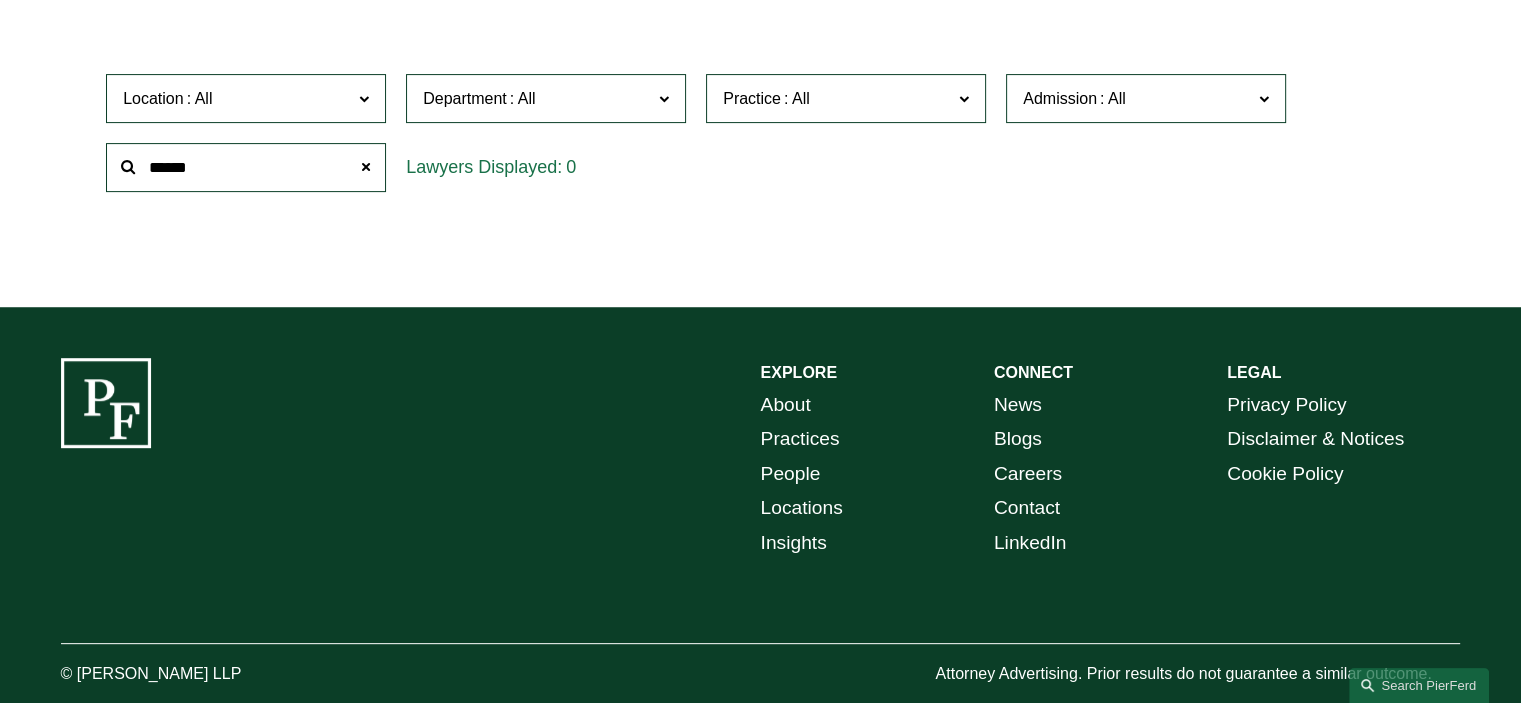 click on "0" 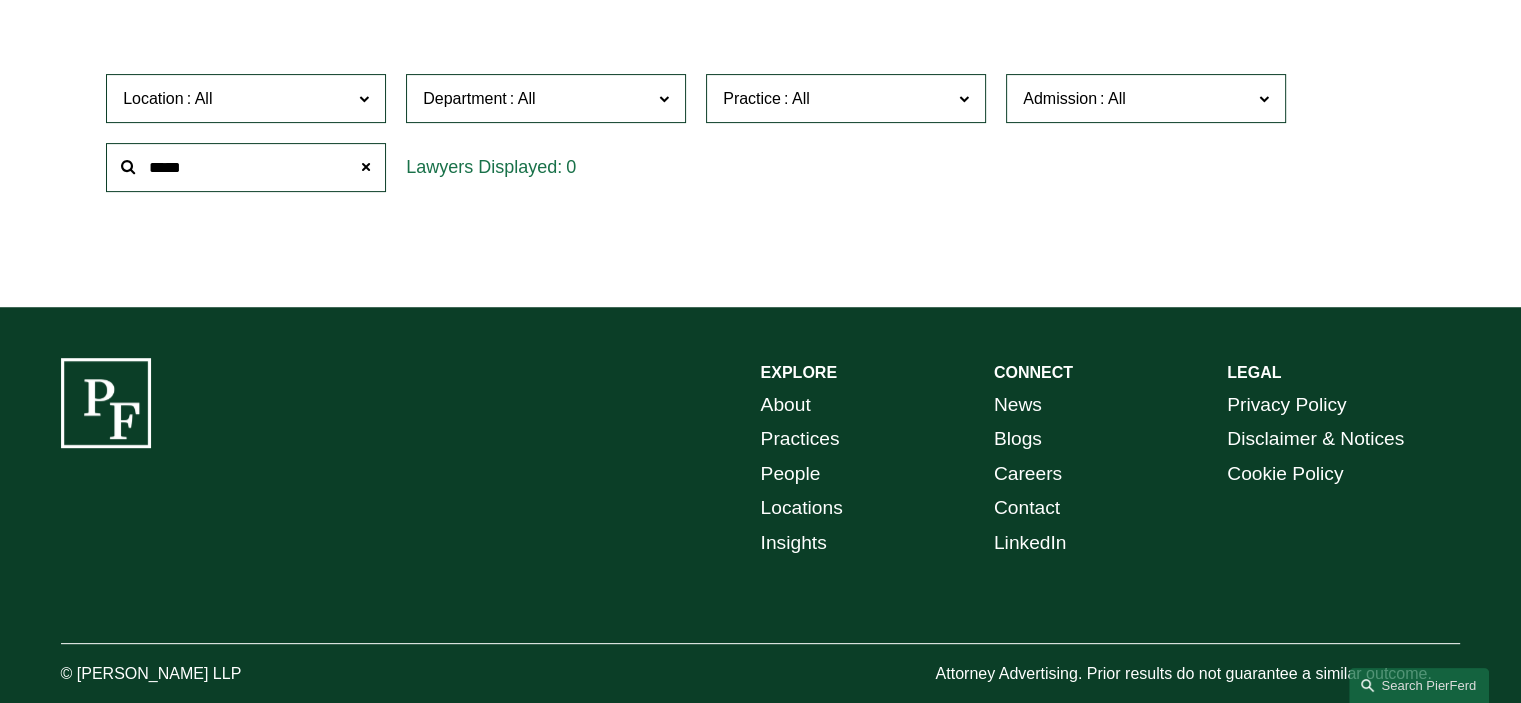type on "*****" 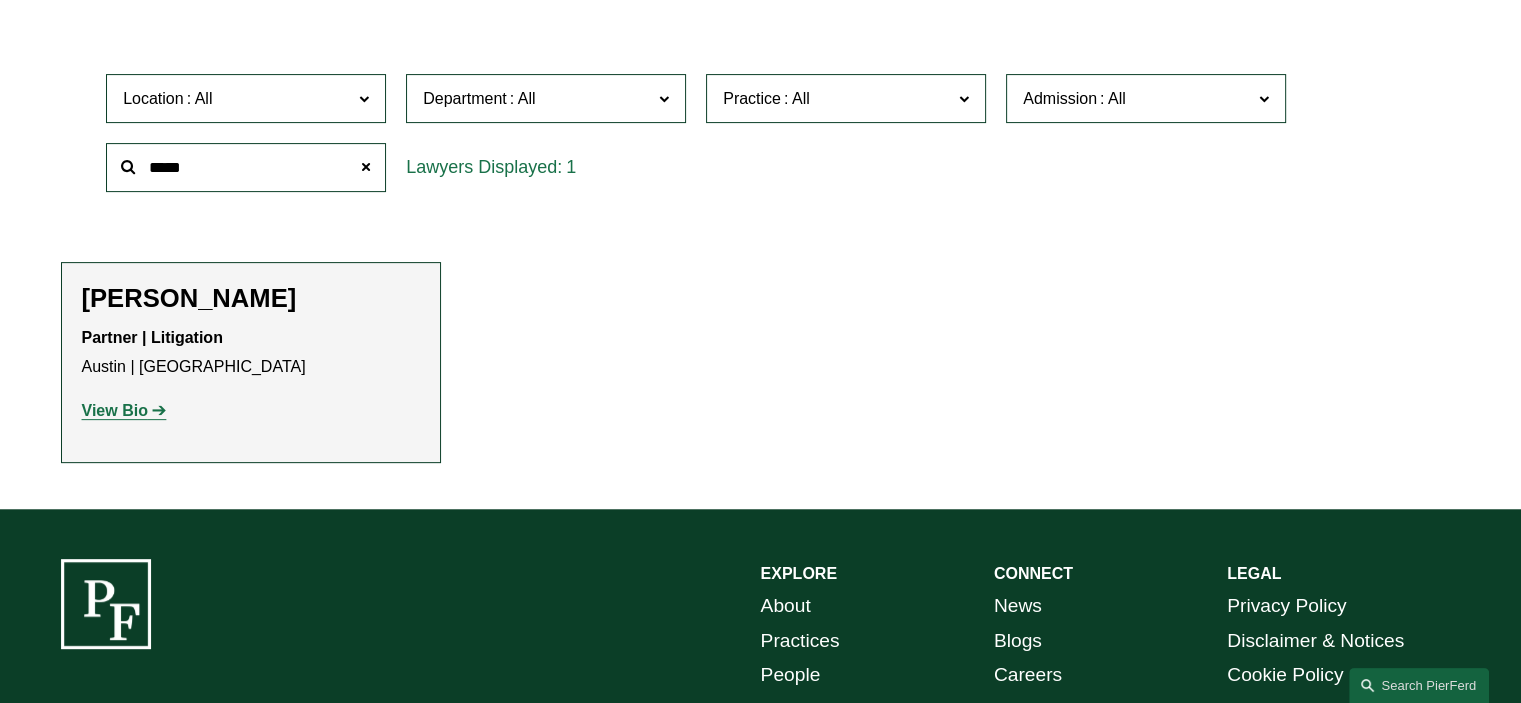 scroll, scrollTop: 0, scrollLeft: 0, axis: both 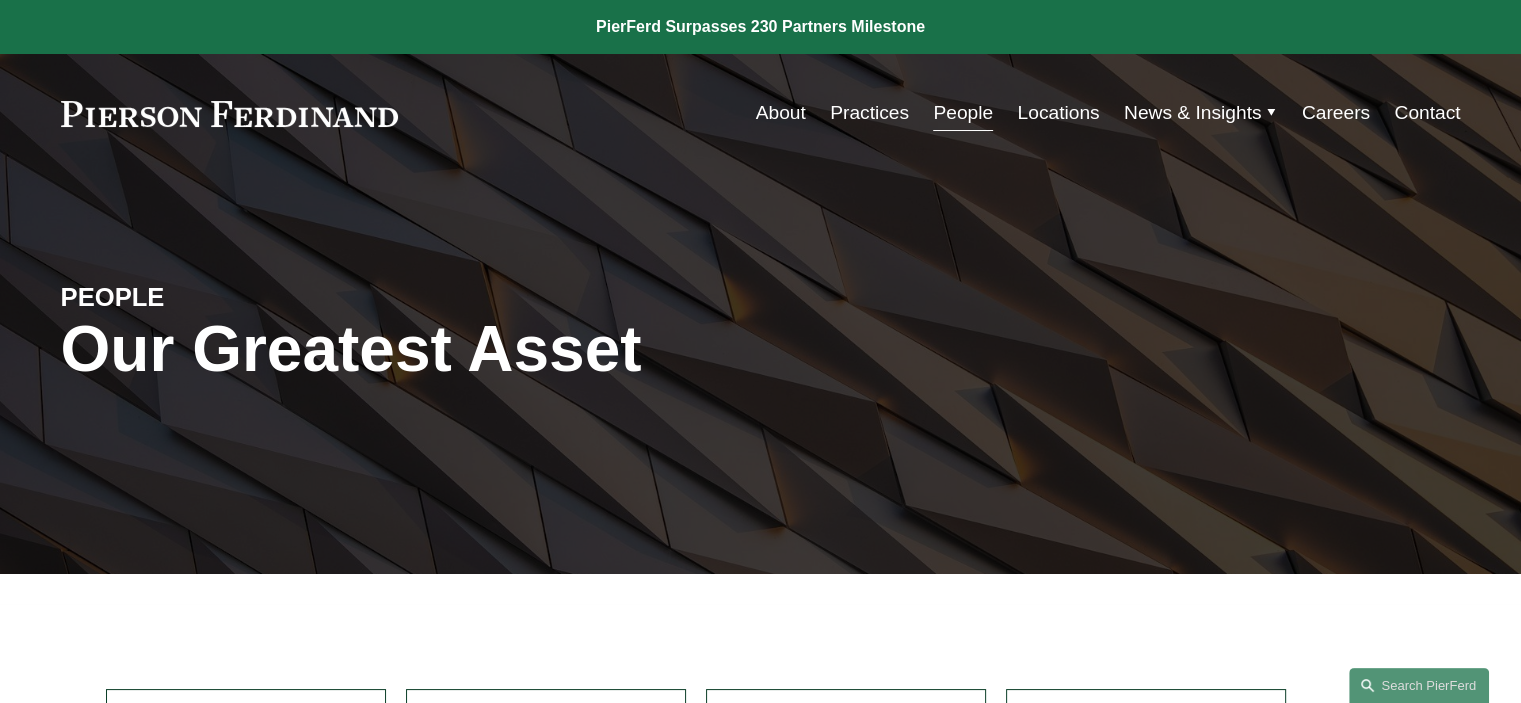click on "Locations" at bounding box center [1058, 113] 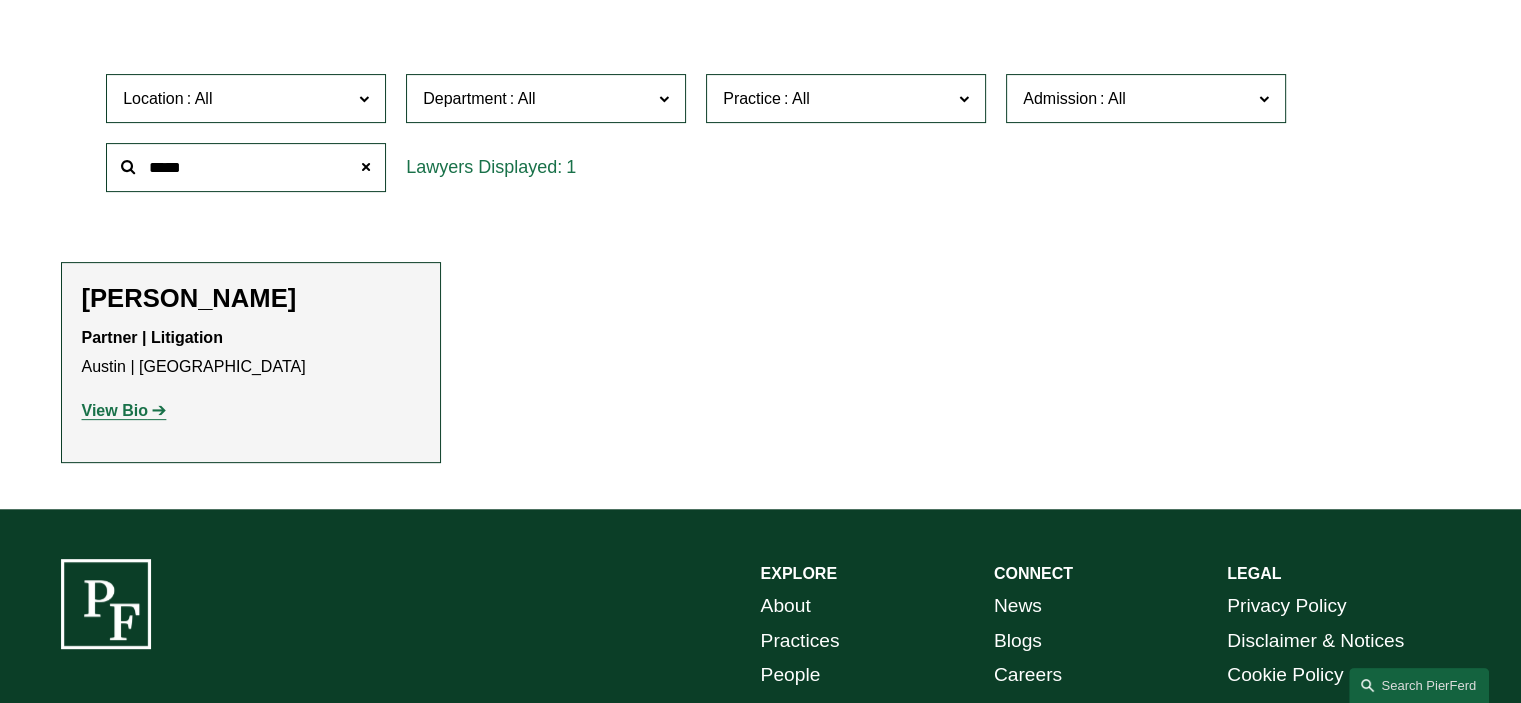 click on "View Bio" 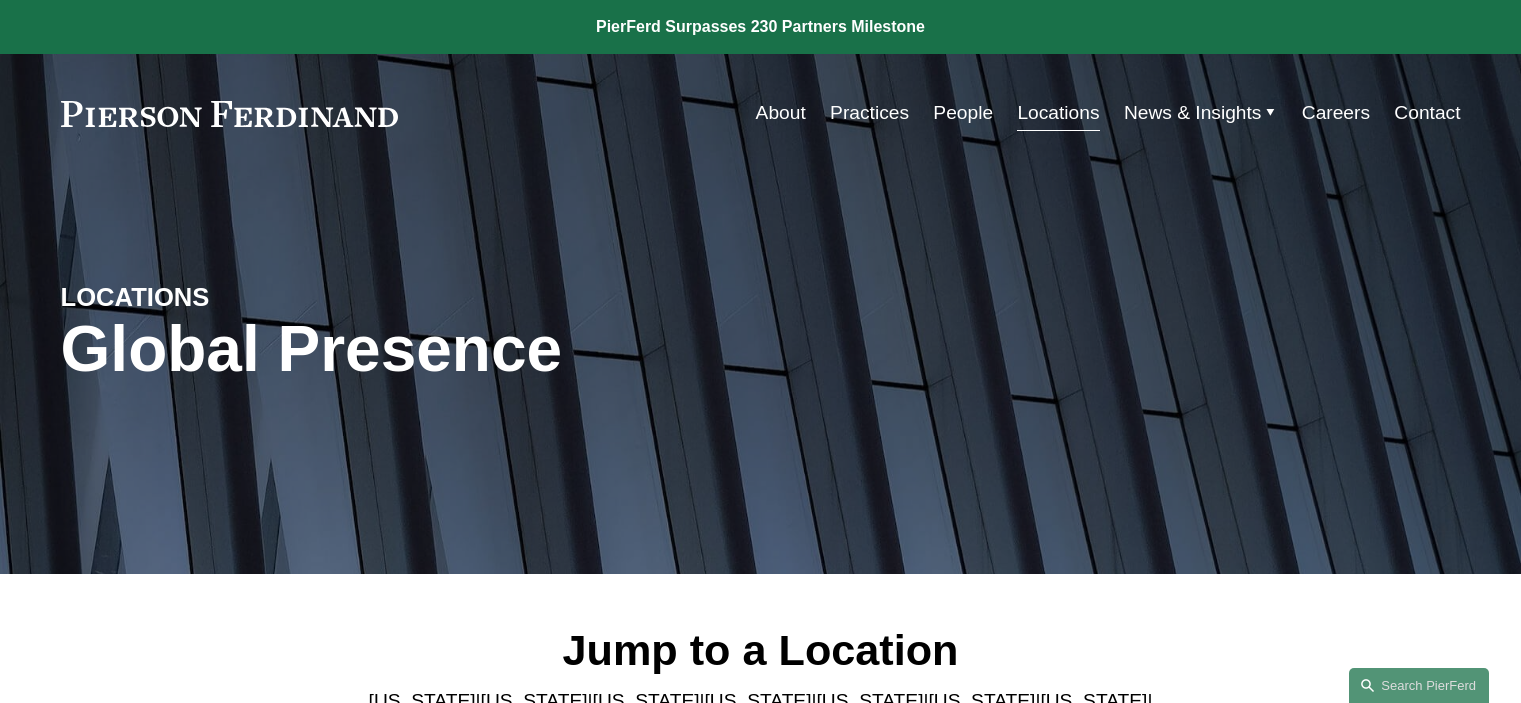 scroll, scrollTop: 0, scrollLeft: 0, axis: both 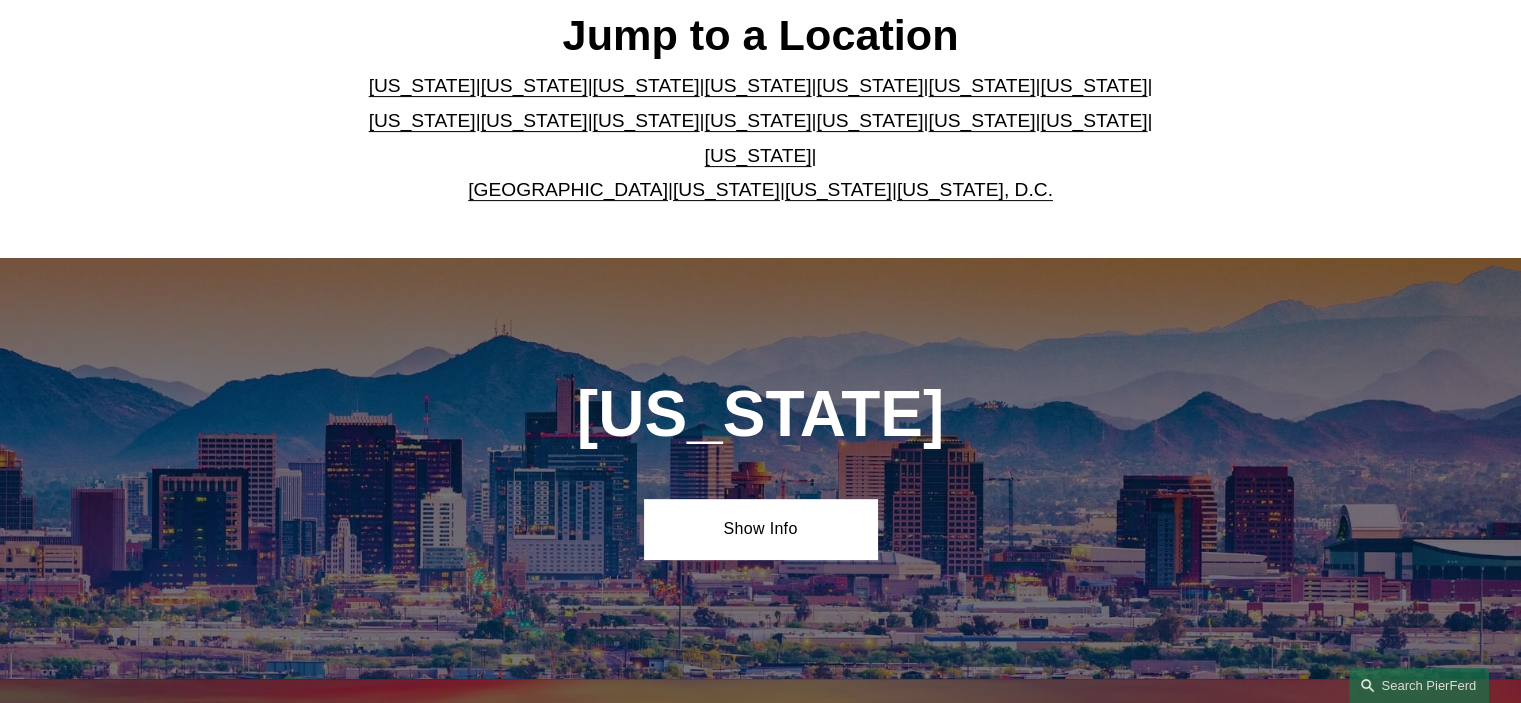 click on "[US_STATE]" at bounding box center (758, 155) 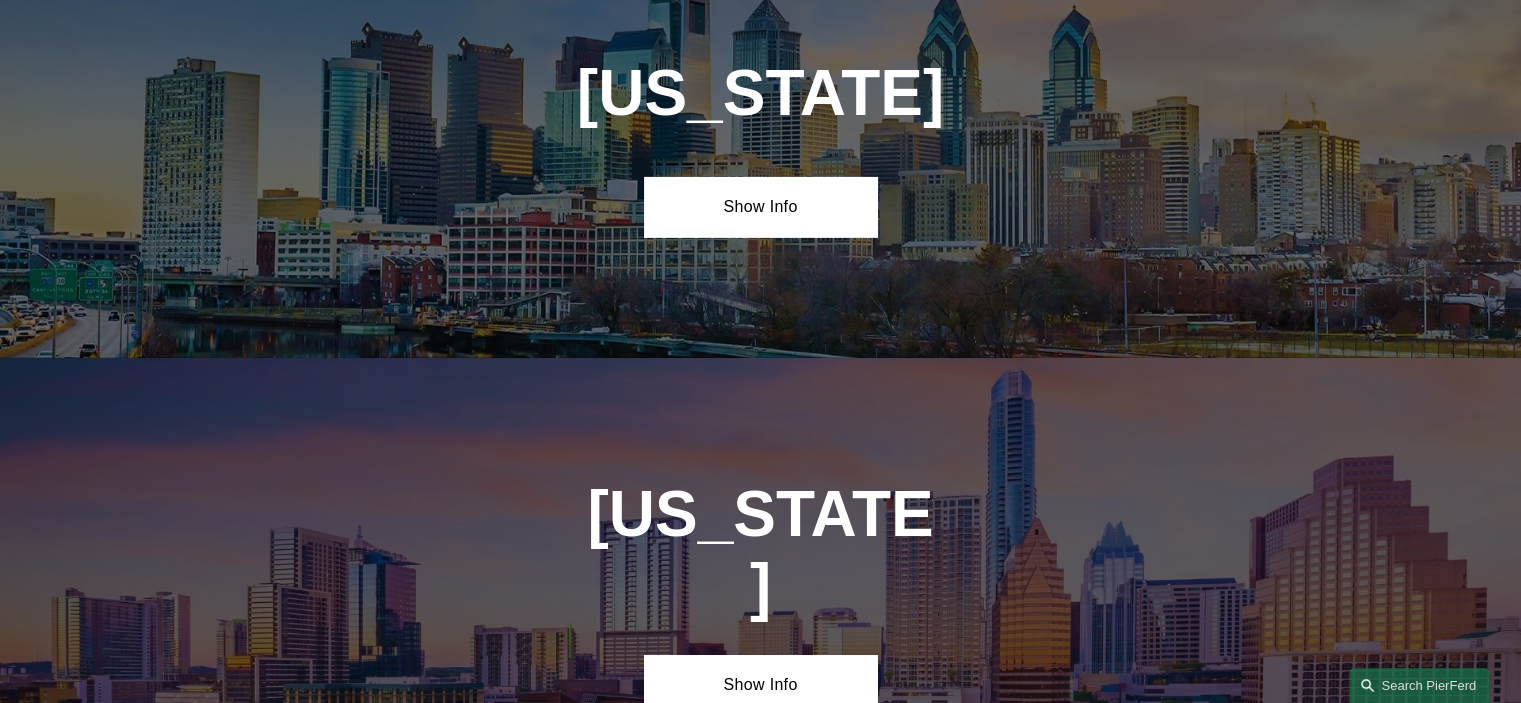 scroll, scrollTop: 6756, scrollLeft: 0, axis: vertical 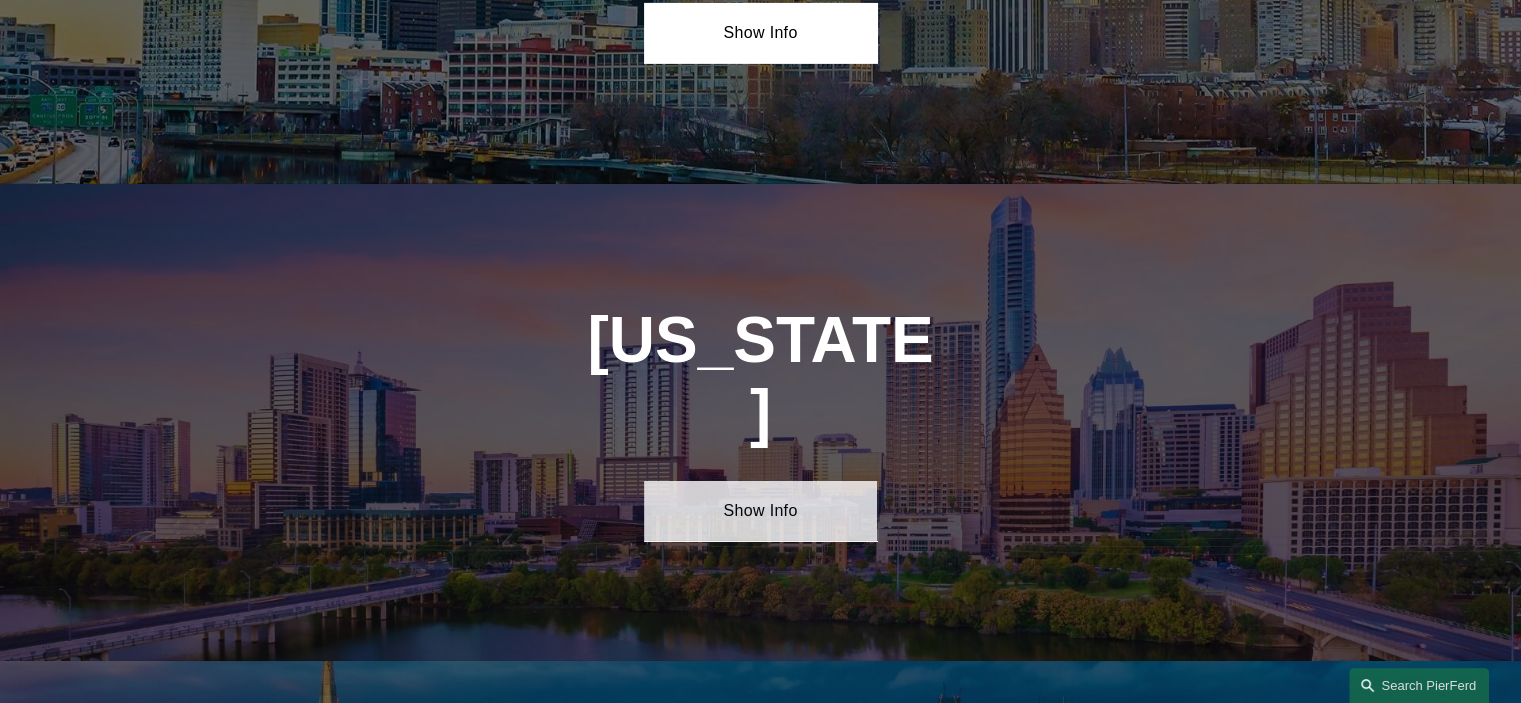 click on "Show Info" at bounding box center [760, 511] 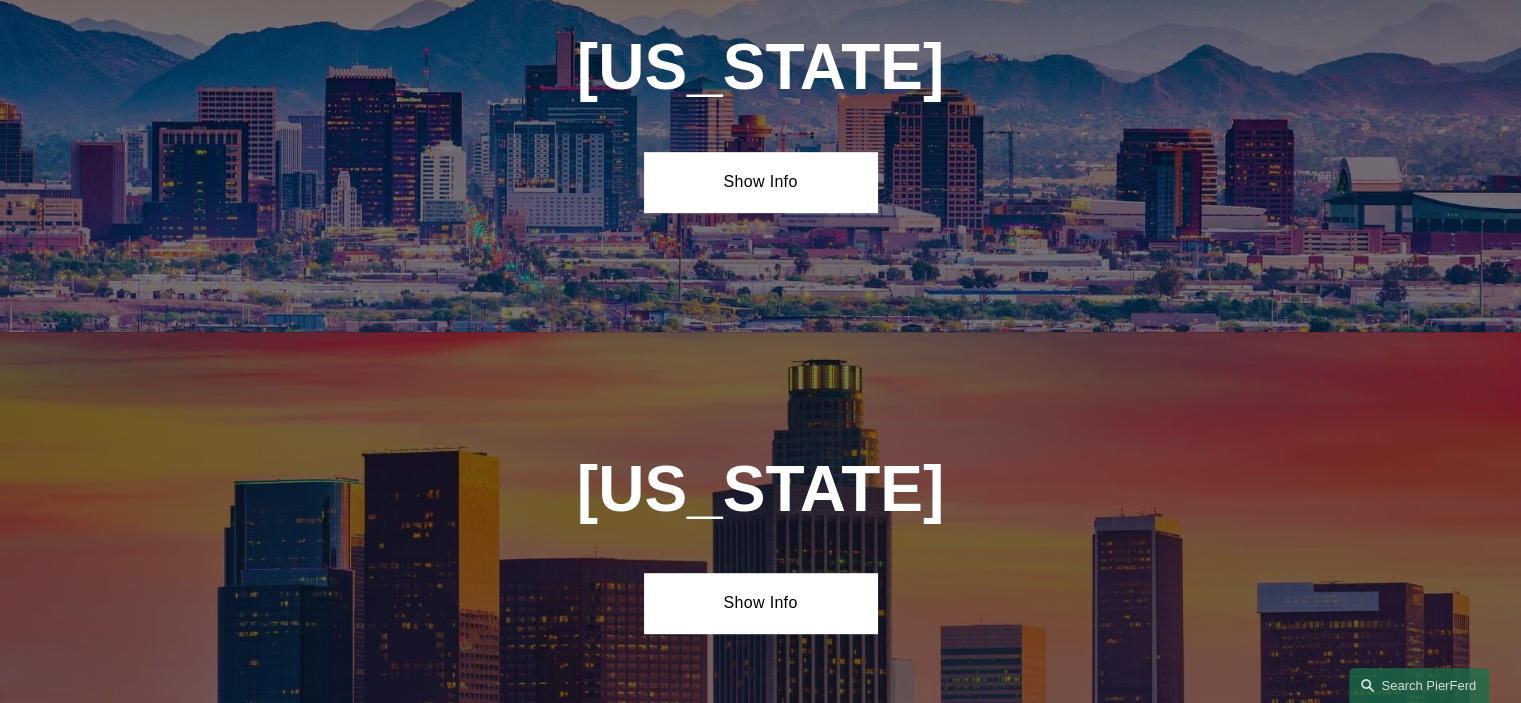 scroll, scrollTop: 615, scrollLeft: 0, axis: vertical 